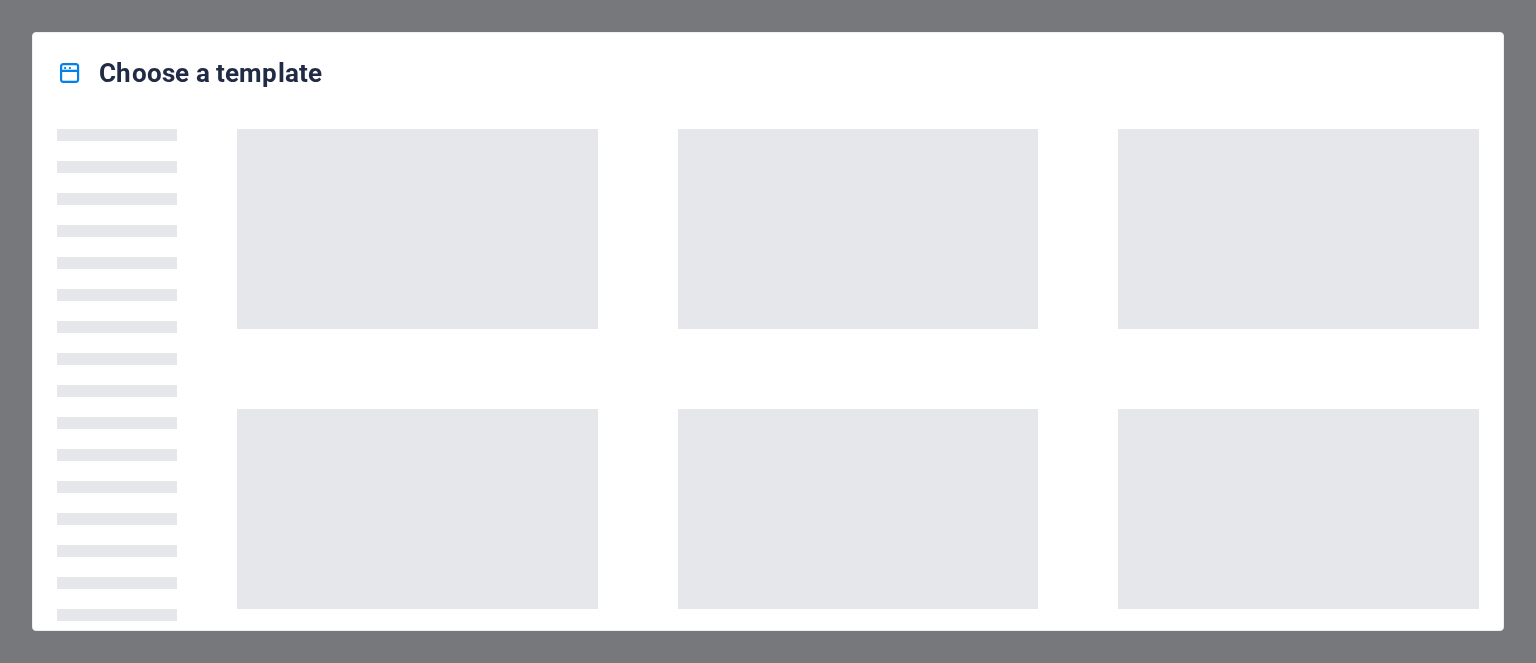 scroll, scrollTop: 0, scrollLeft: 0, axis: both 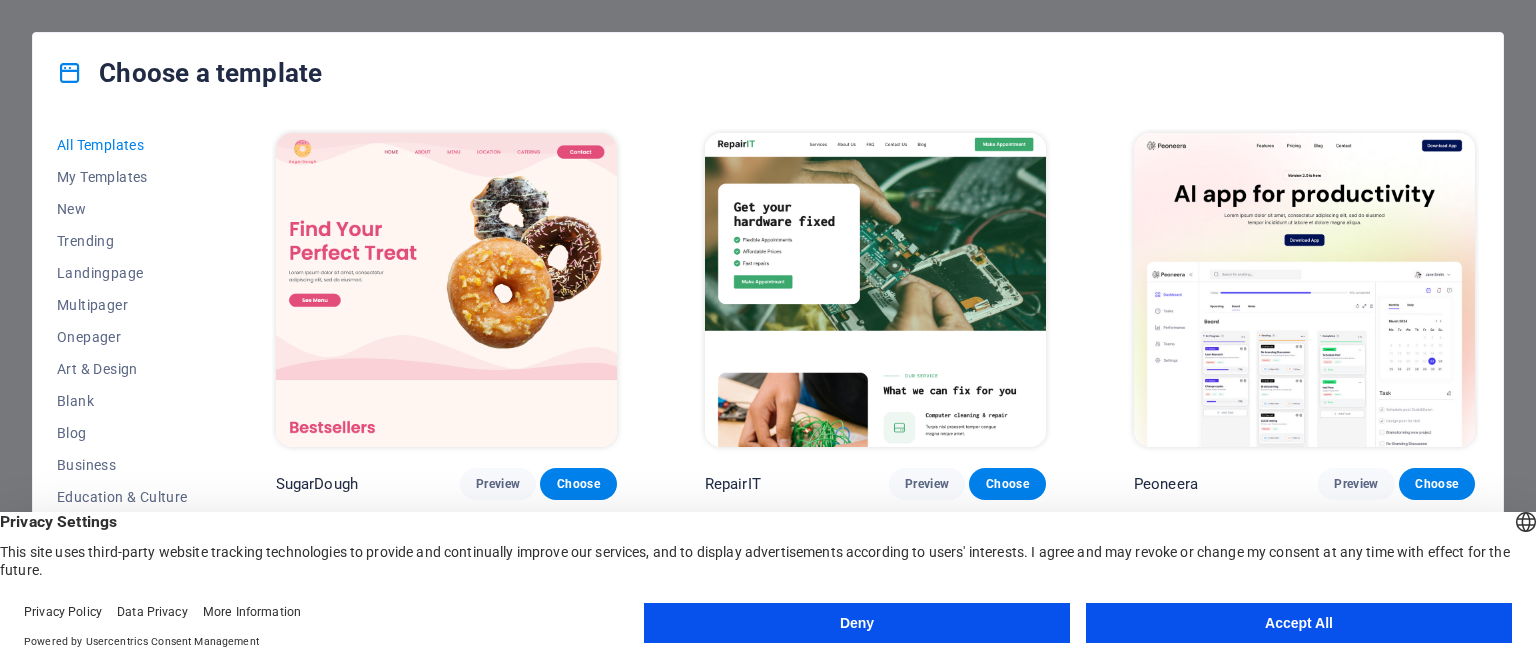 click on "Accept All" at bounding box center (1299, 623) 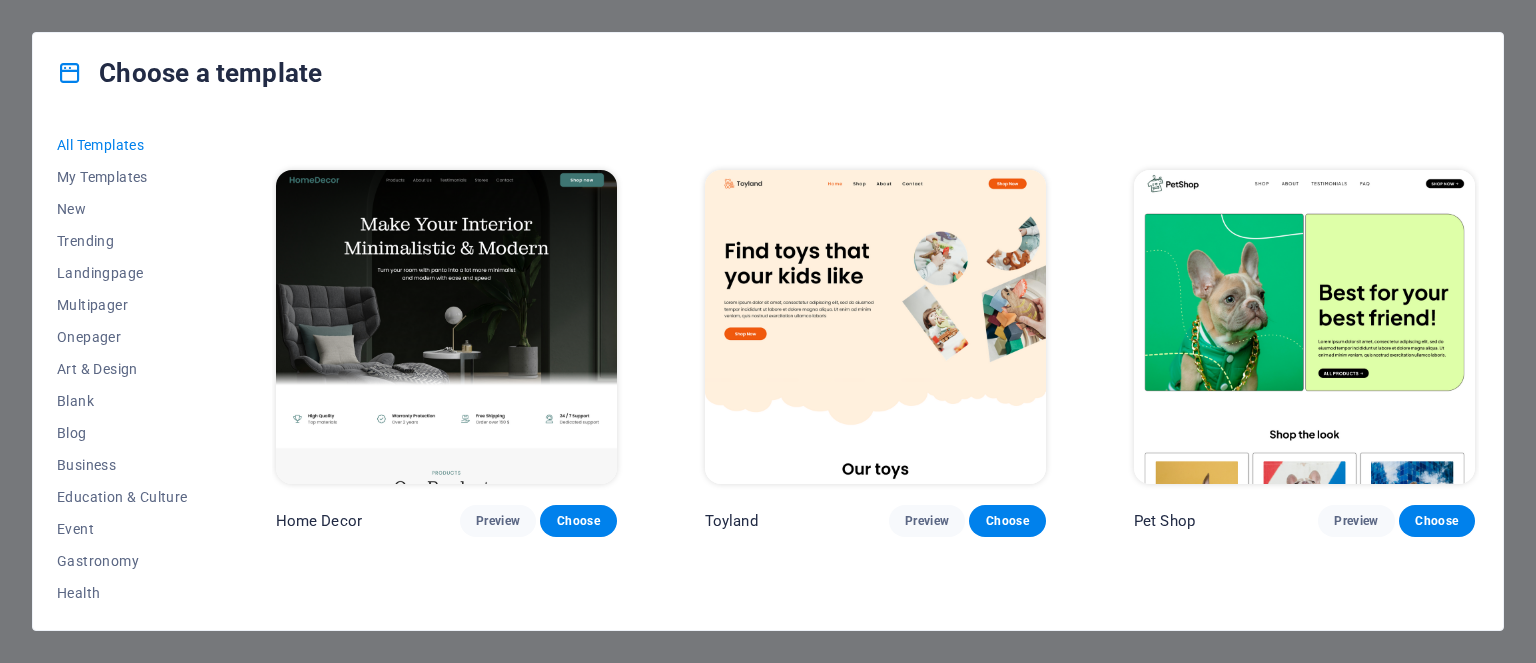 scroll, scrollTop: 900, scrollLeft: 0, axis: vertical 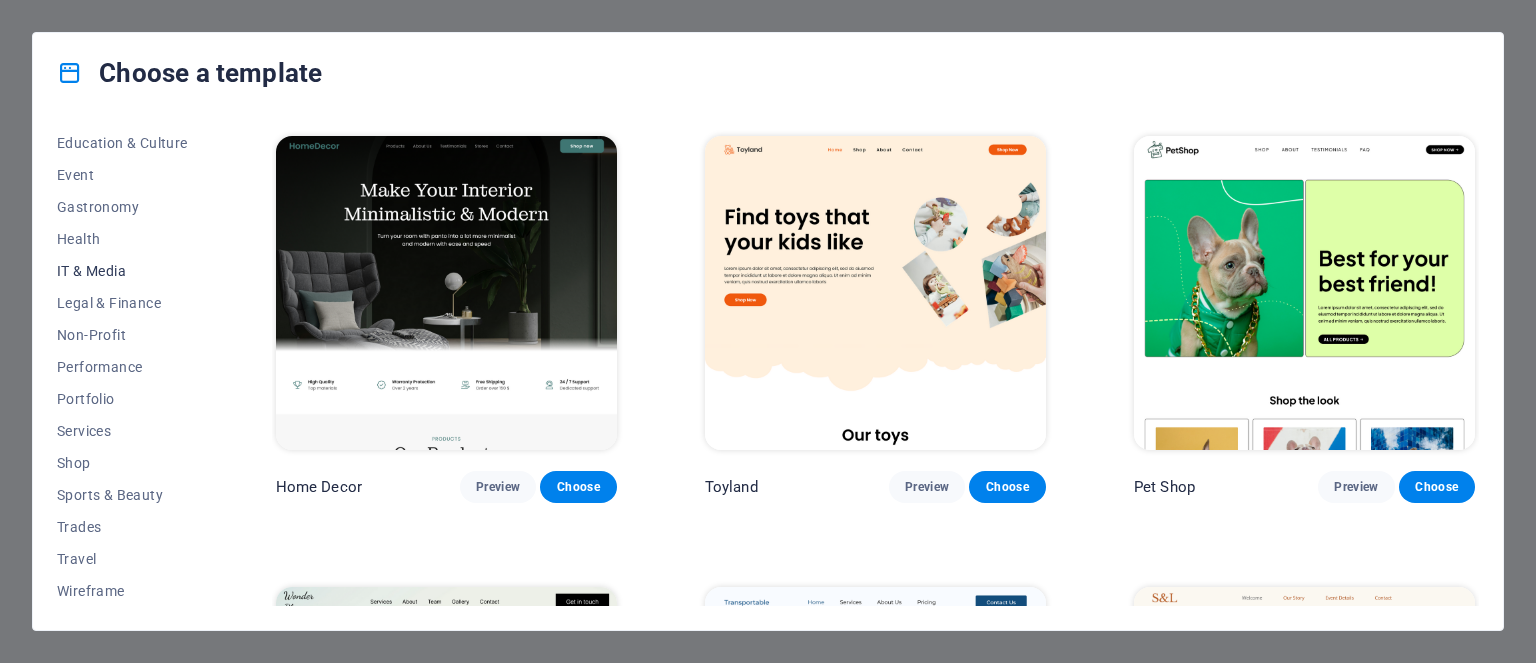 click on "IT & Media" at bounding box center [122, 271] 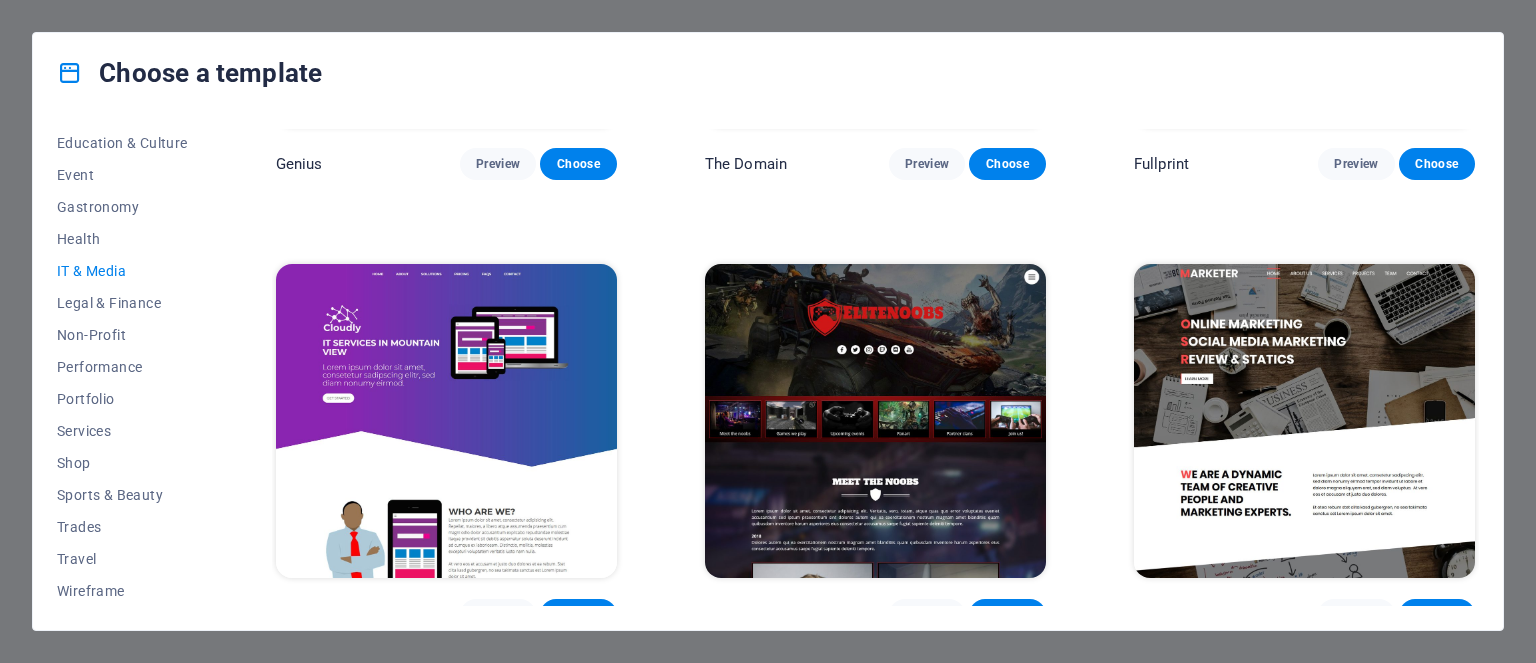 scroll, scrollTop: 1240, scrollLeft: 0, axis: vertical 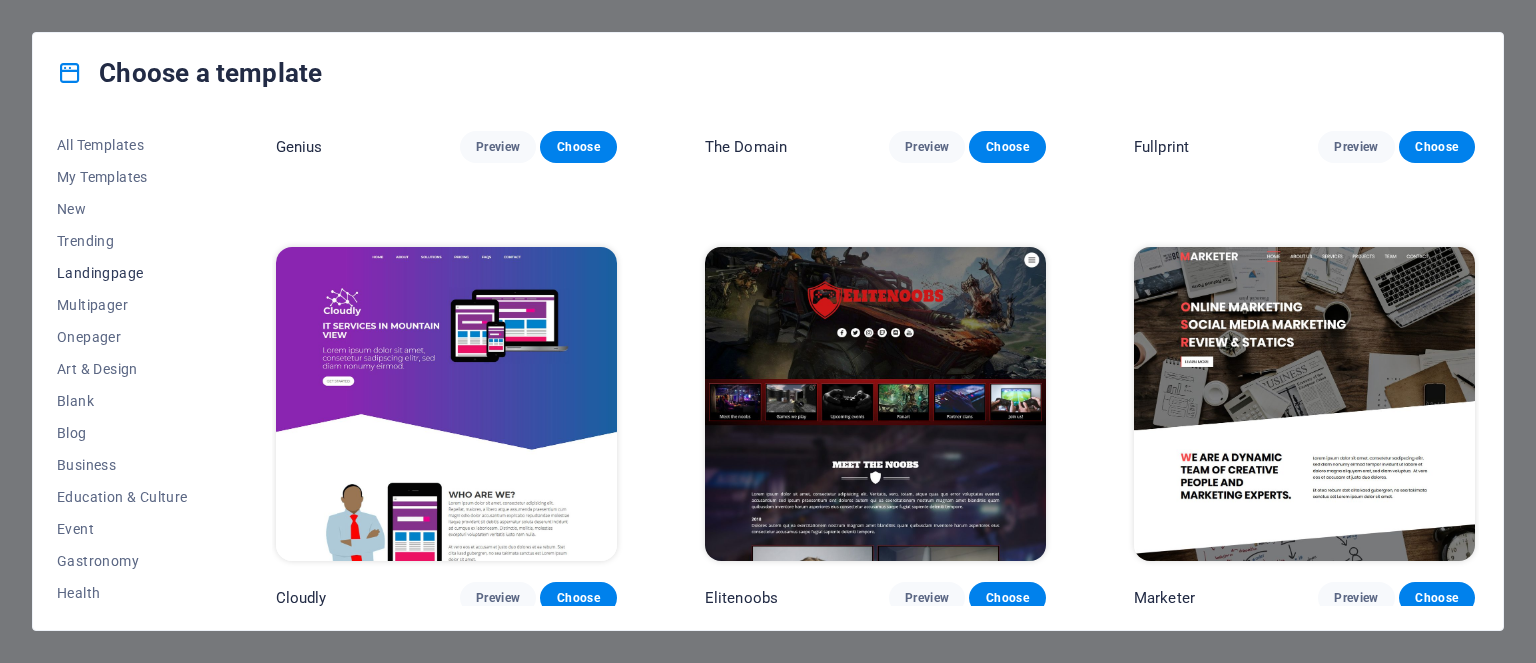 click on "Landingpage" at bounding box center [122, 273] 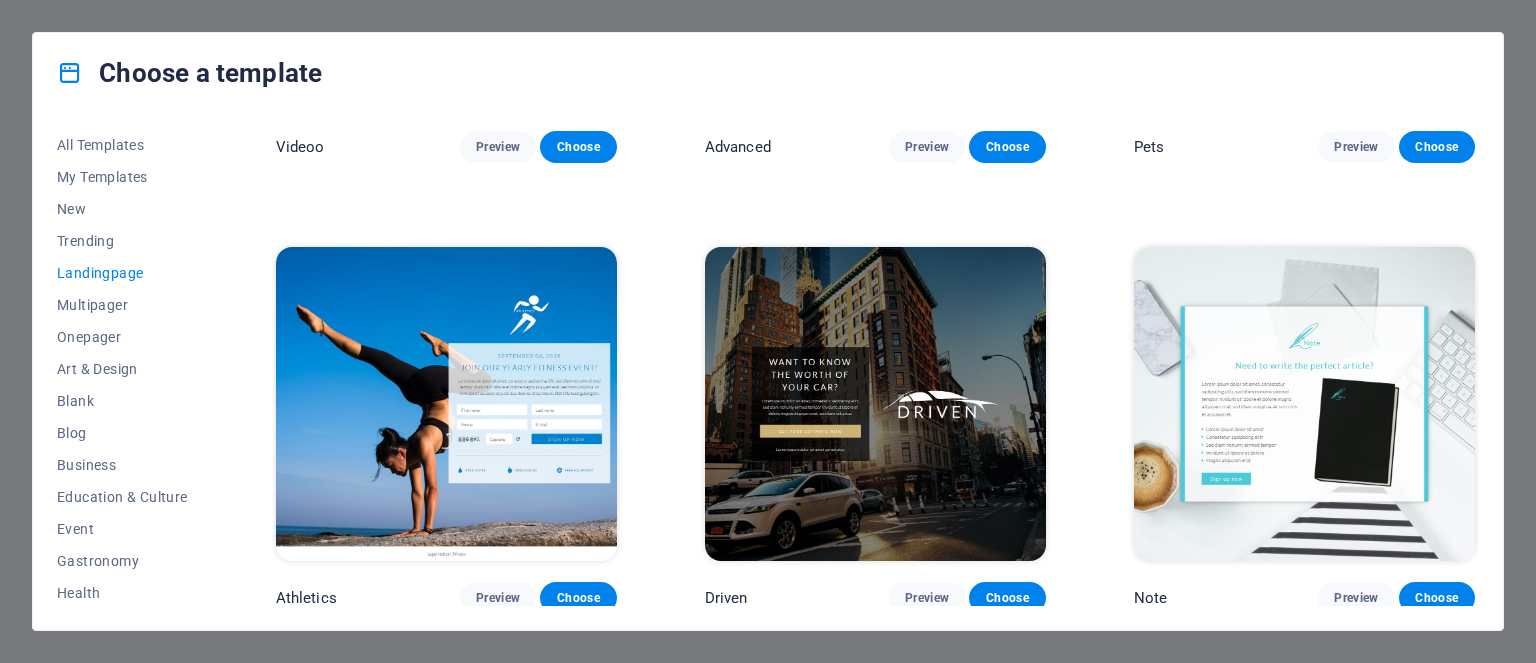 scroll, scrollTop: 1240, scrollLeft: 0, axis: vertical 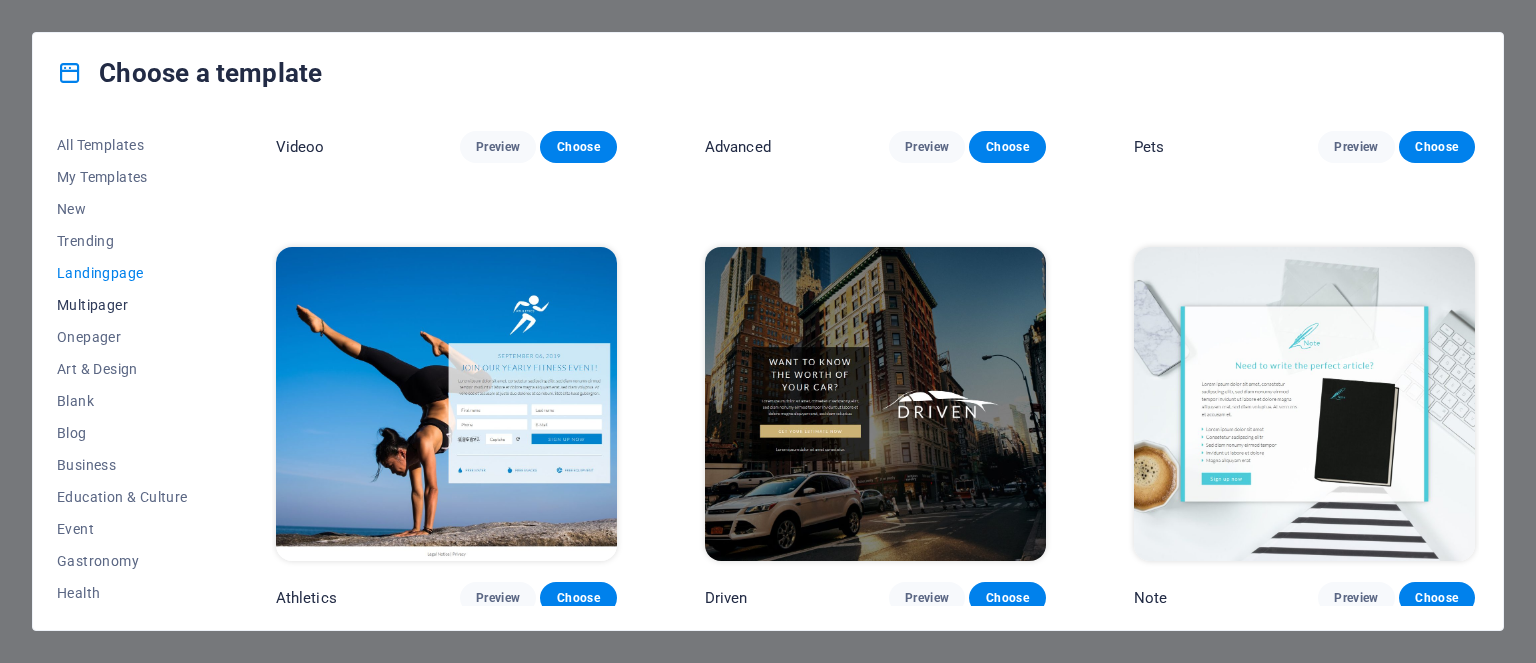 click on "Multipager" at bounding box center [122, 305] 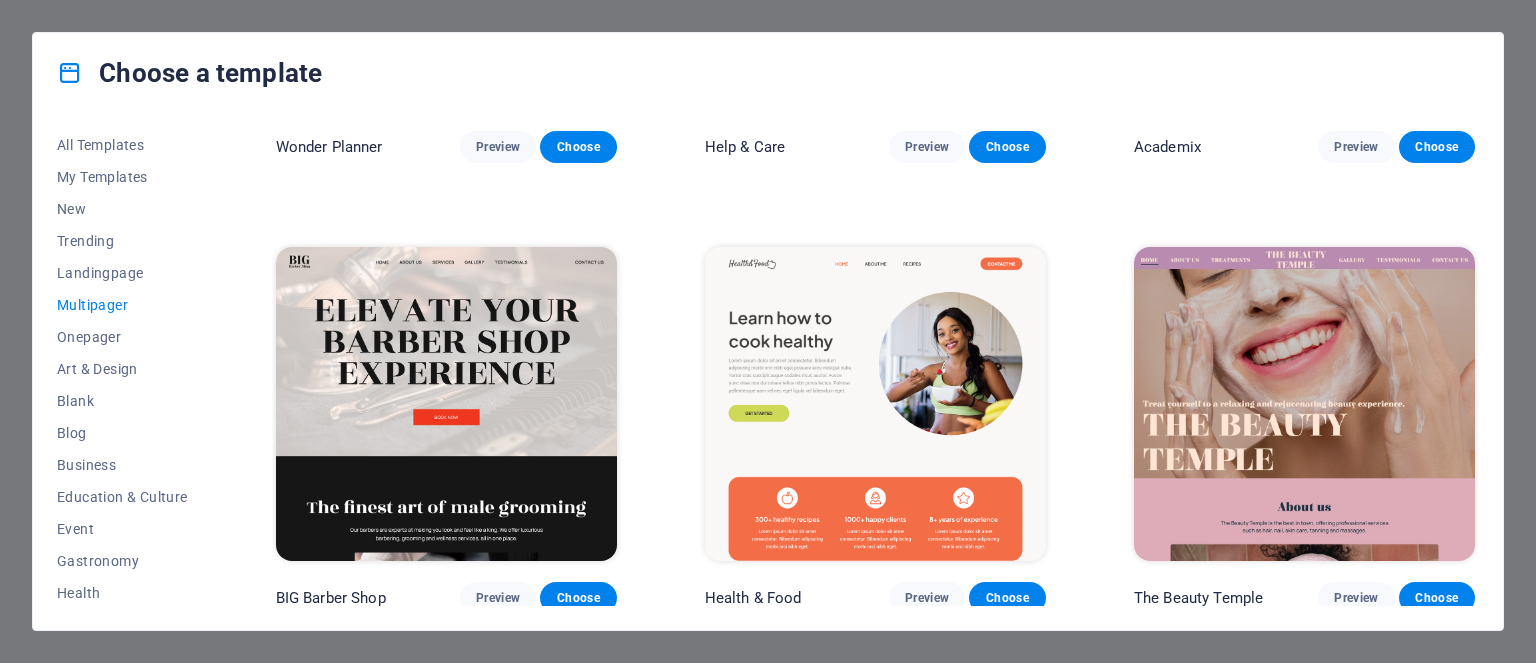 scroll, scrollTop: 100, scrollLeft: 0, axis: vertical 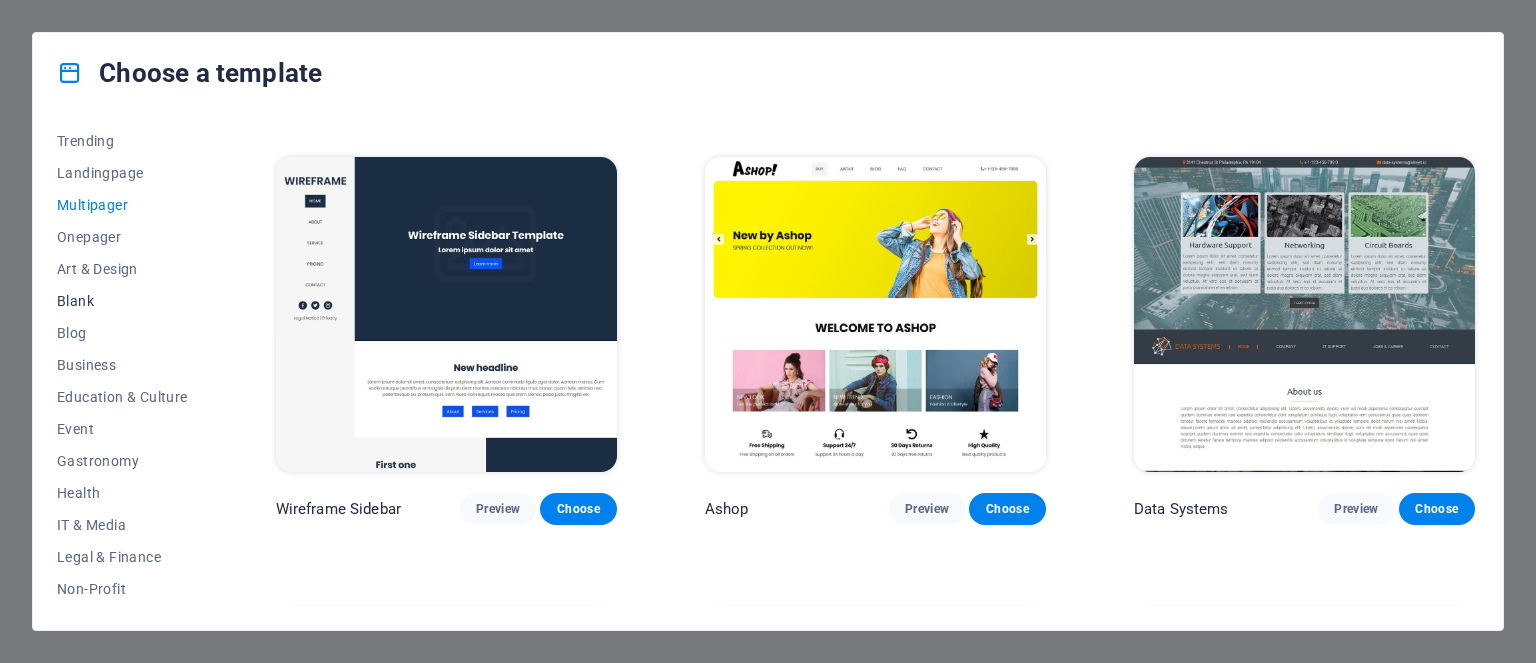 click on "Blank" at bounding box center (122, 301) 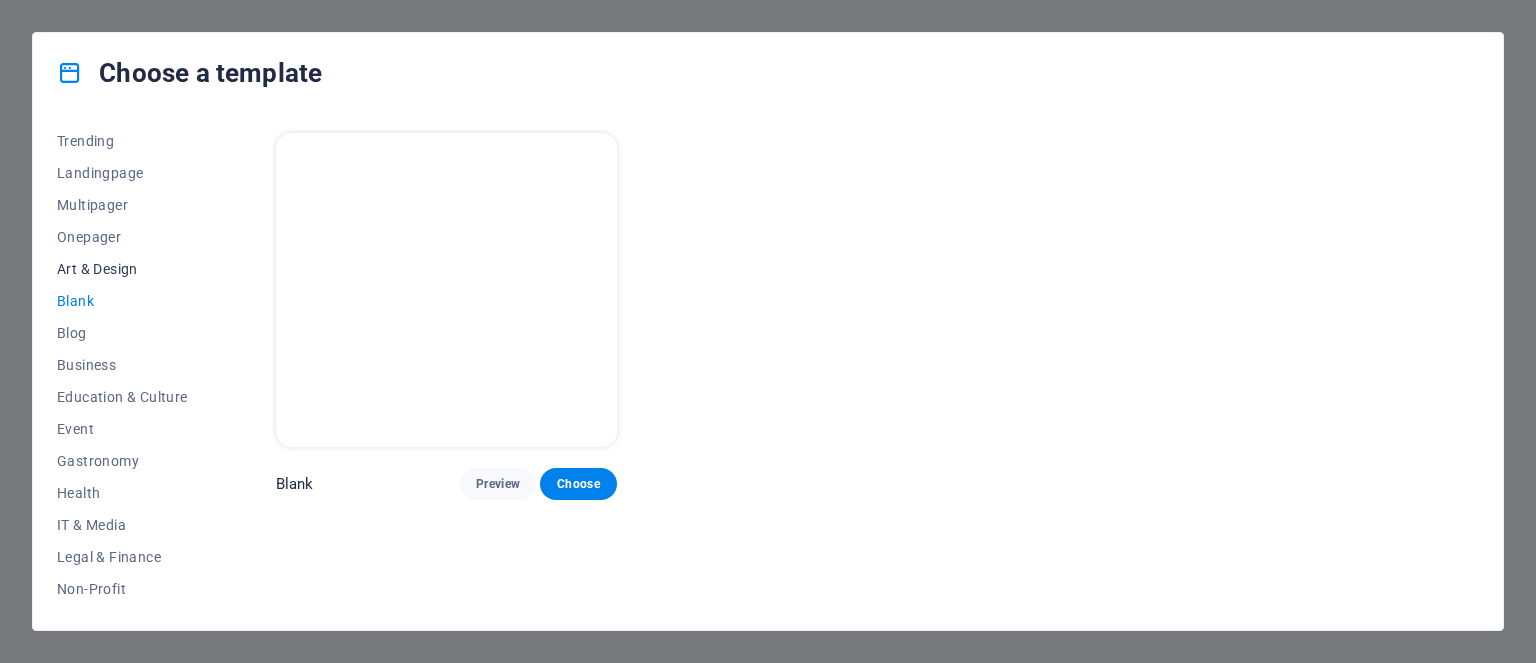 click on "Art & Design" at bounding box center [122, 269] 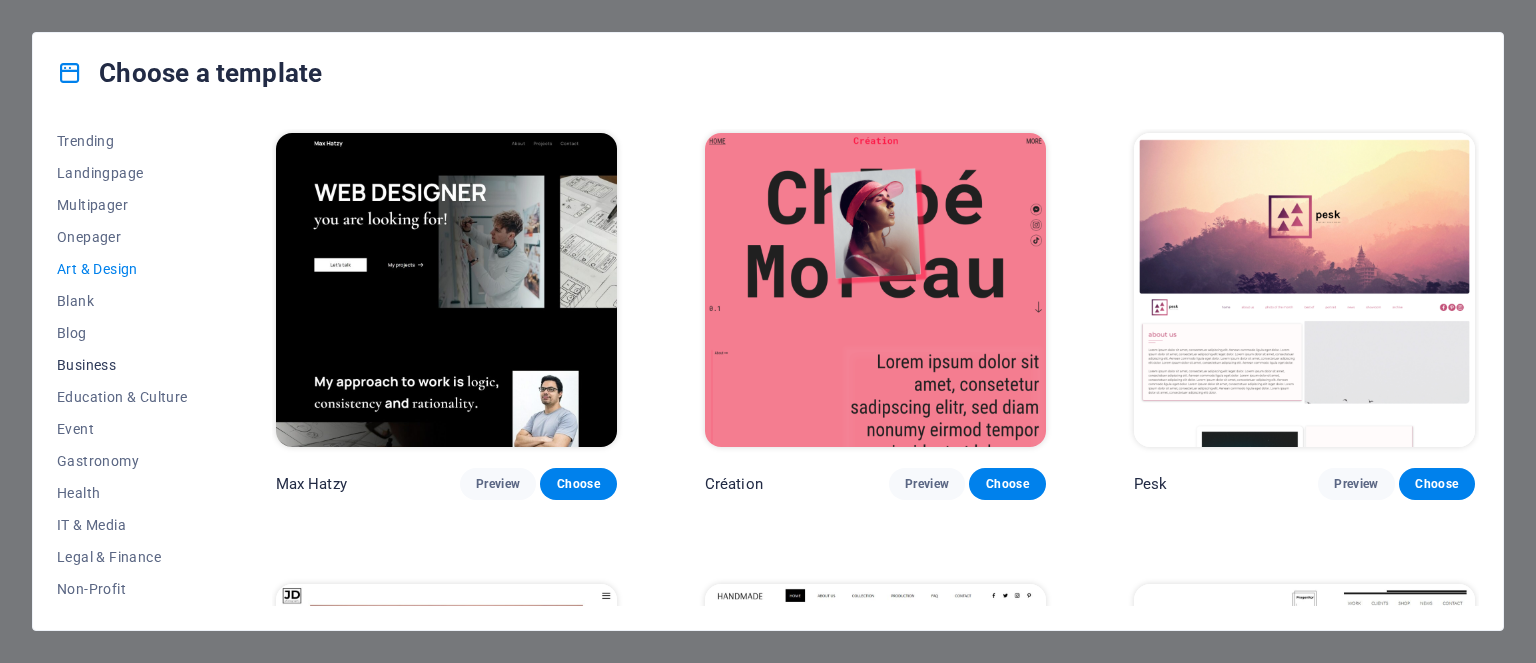 click on "Business" at bounding box center [122, 365] 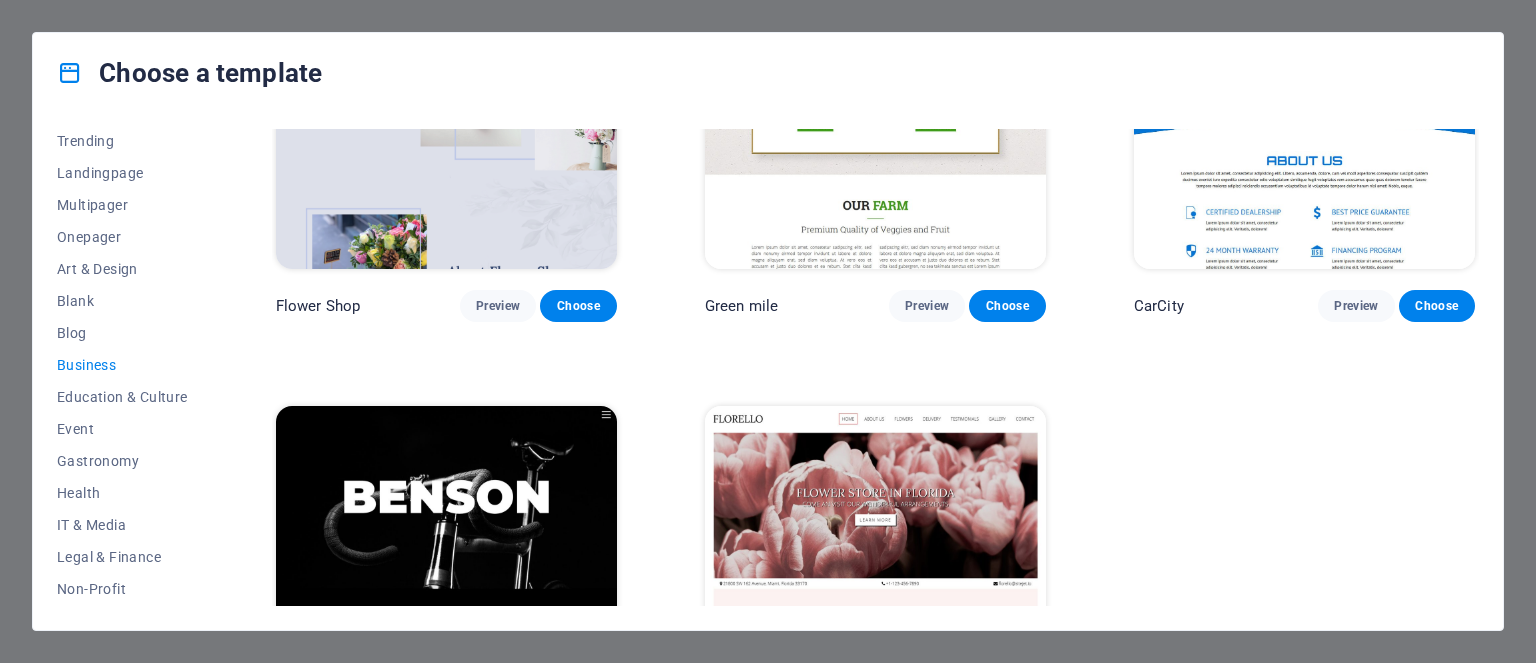 scroll, scrollTop: 790, scrollLeft: 0, axis: vertical 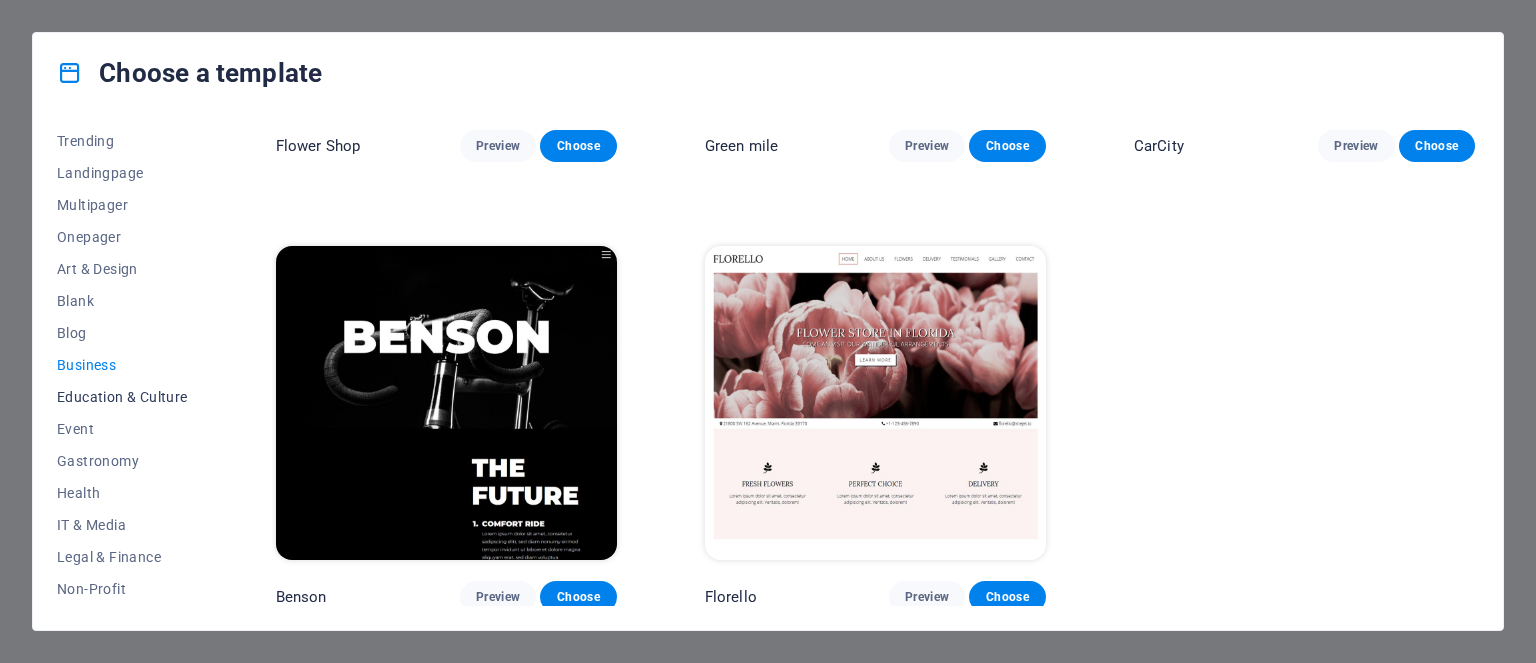 click on "Education & Culture" at bounding box center [122, 397] 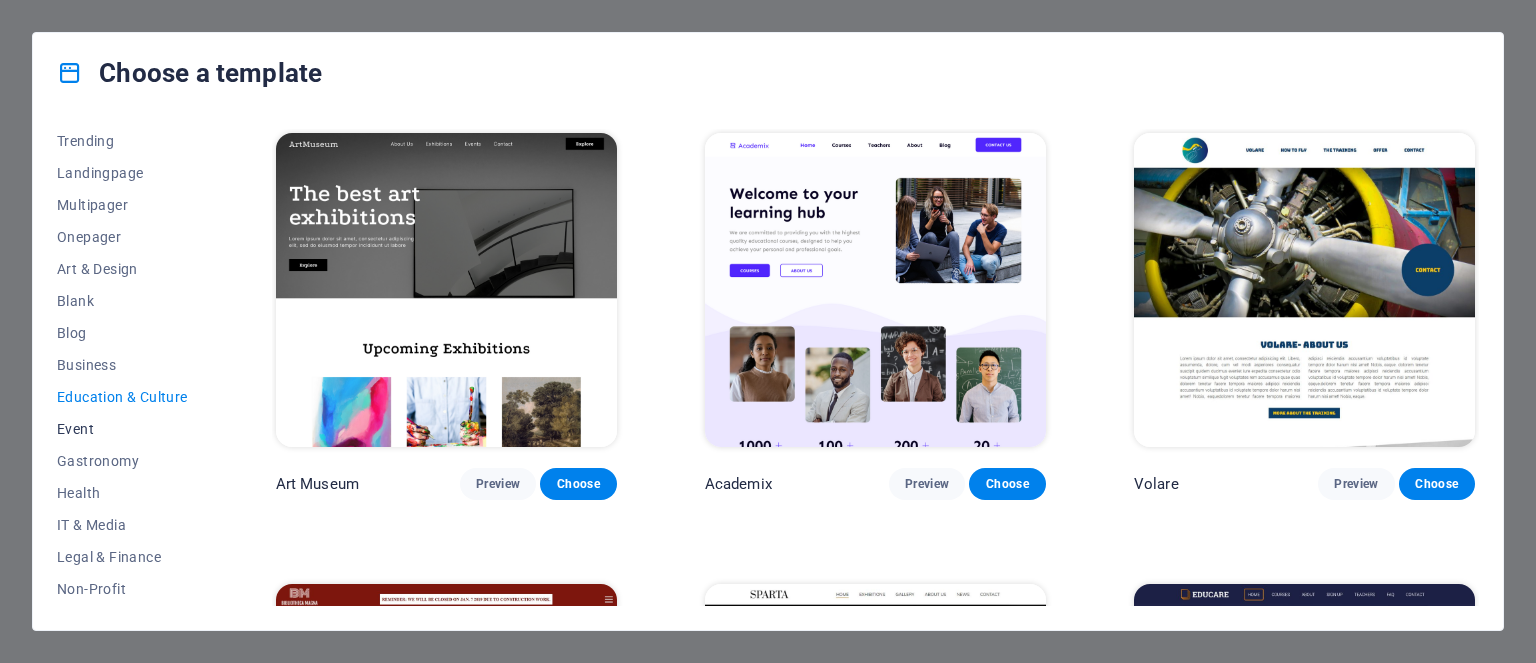 click on "Event" at bounding box center (122, 429) 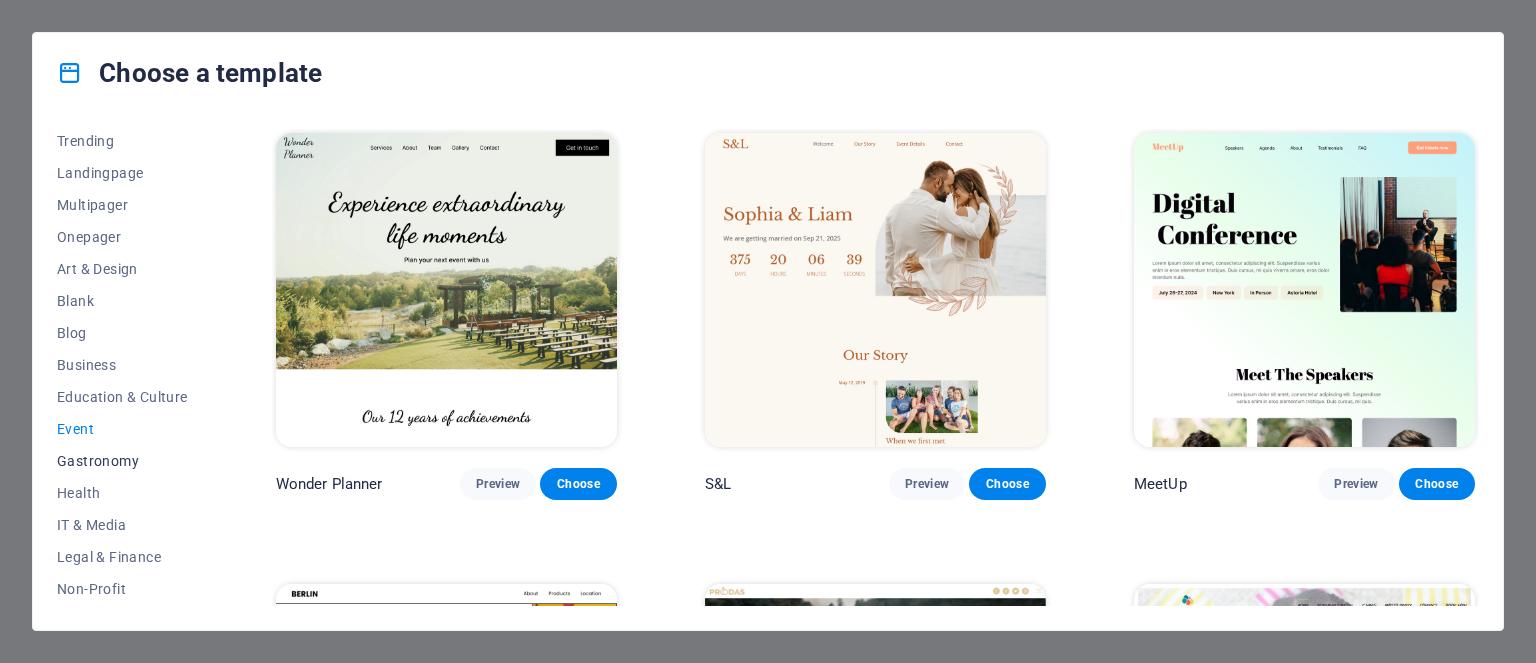 click on "Gastronomy" at bounding box center (122, 461) 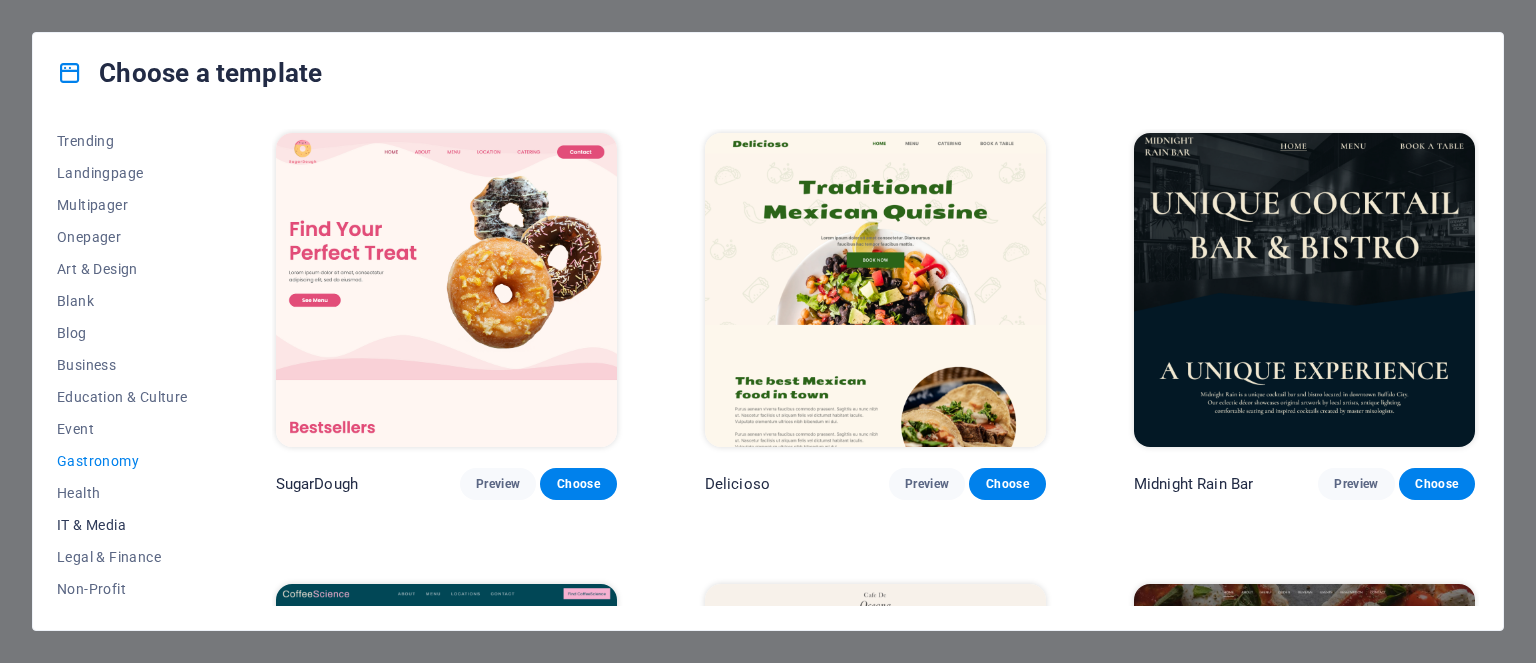 click on "IT & Media" at bounding box center [122, 525] 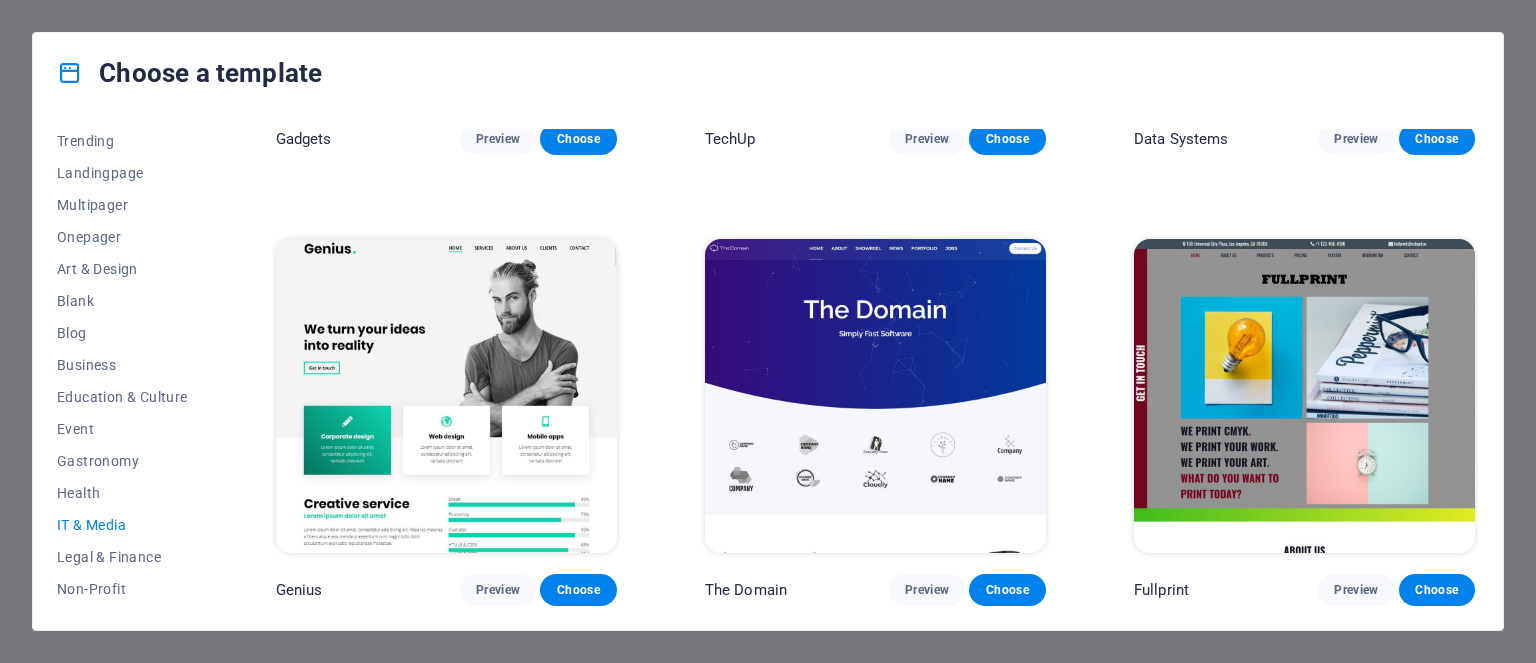 scroll, scrollTop: 800, scrollLeft: 0, axis: vertical 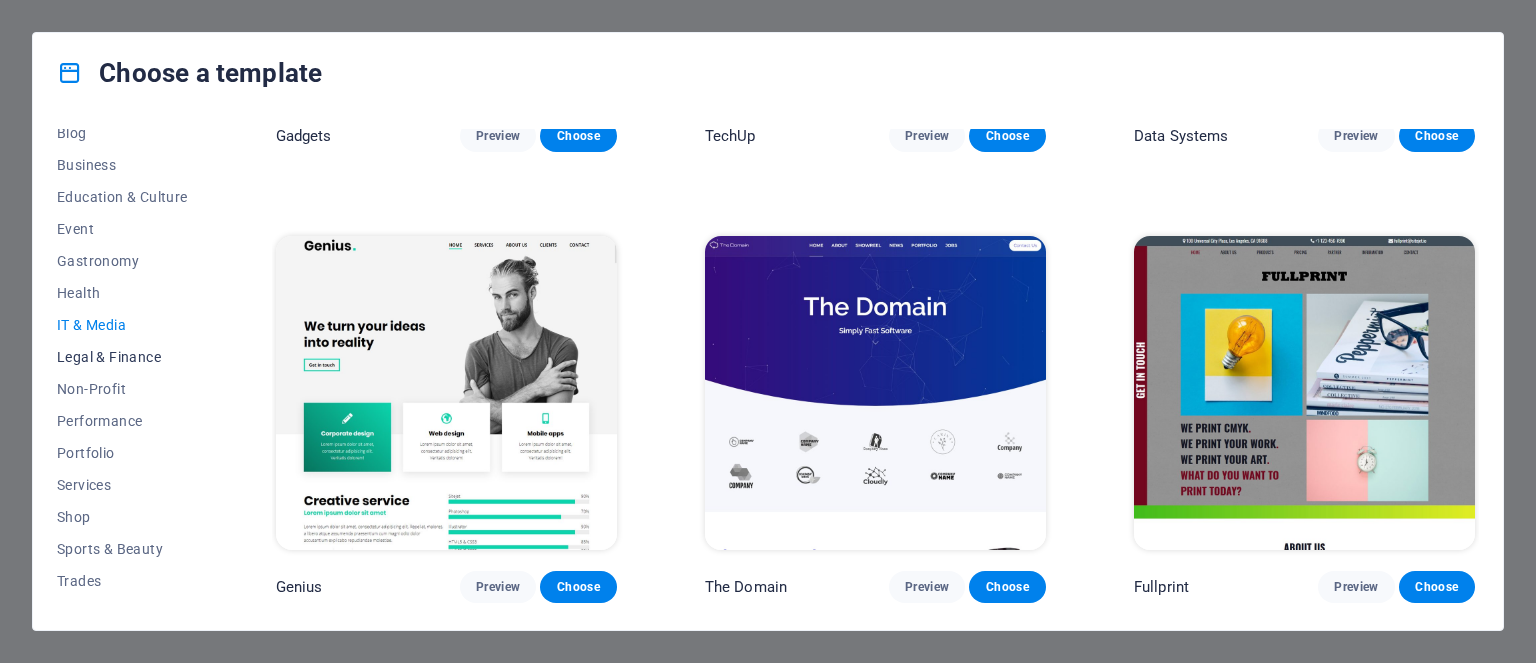 click on "Legal & Finance" at bounding box center [122, 357] 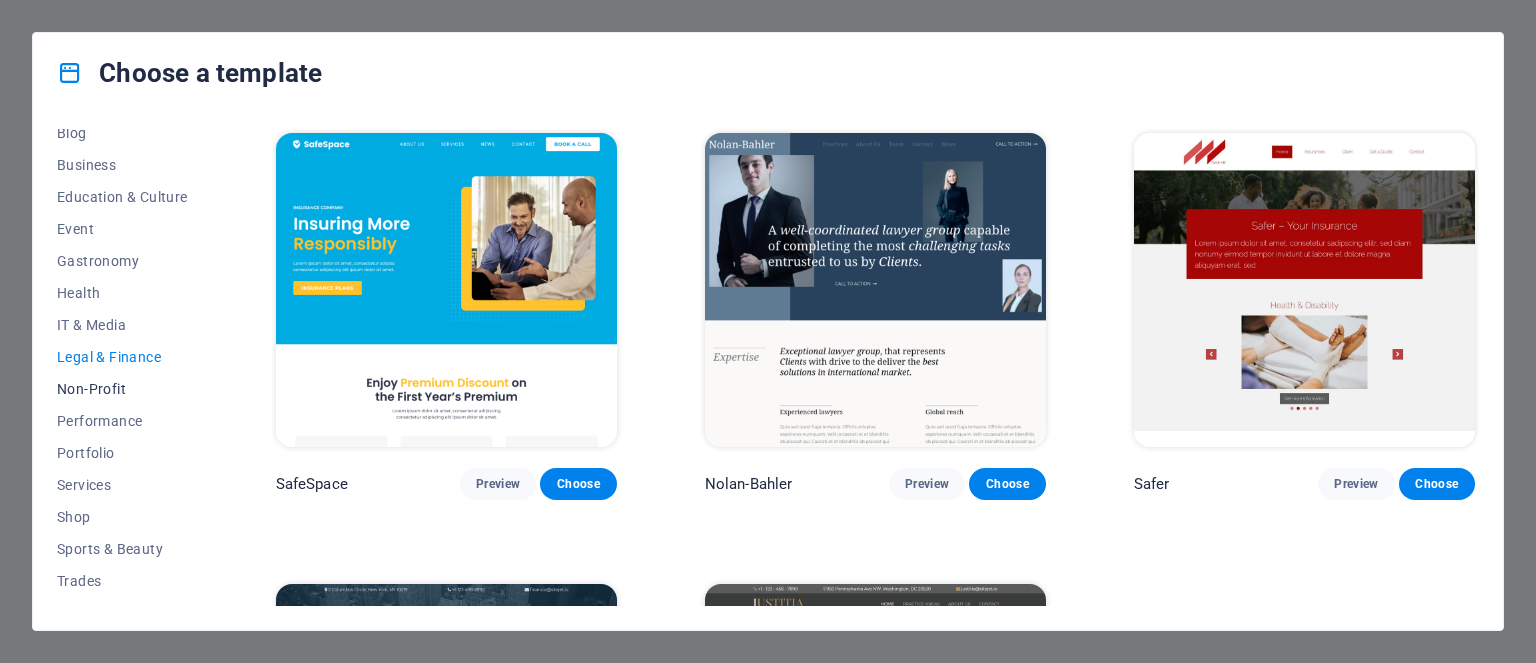 click on "Non-Profit" at bounding box center [122, 389] 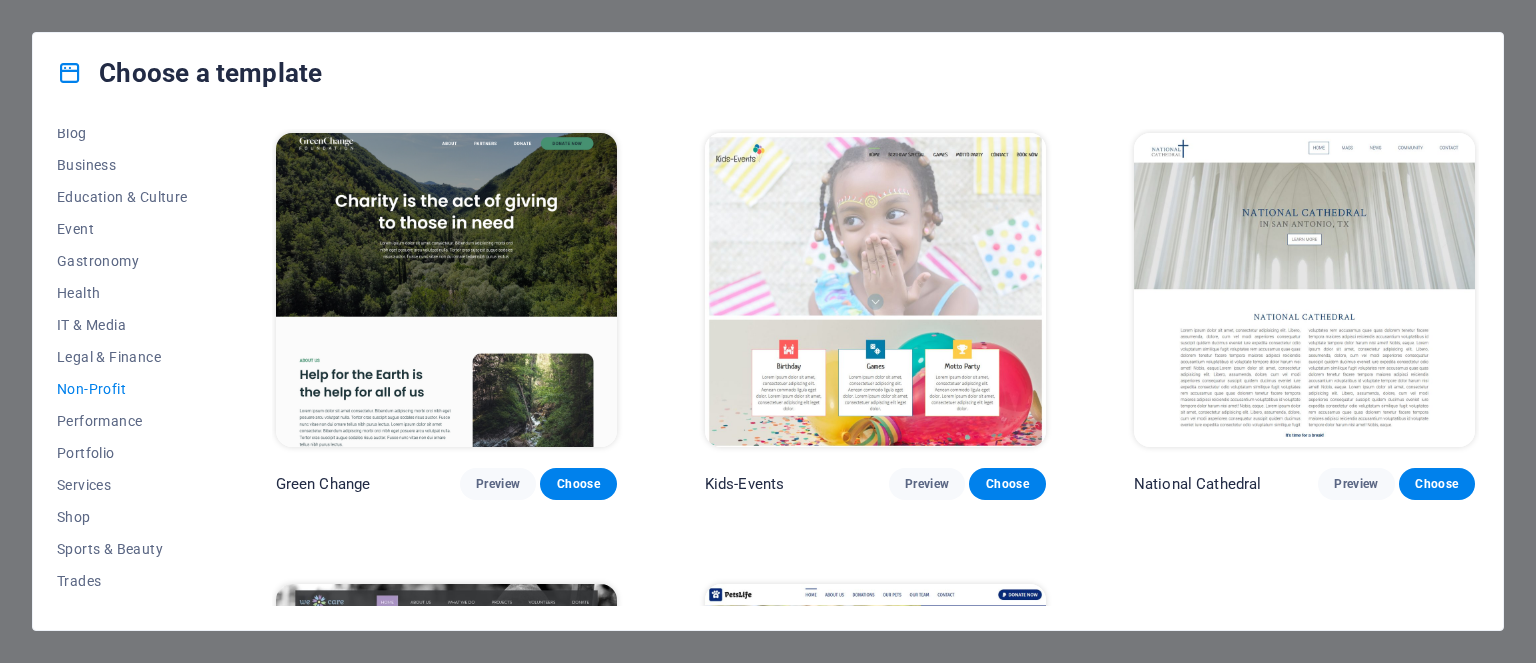 scroll, scrollTop: 354, scrollLeft: 0, axis: vertical 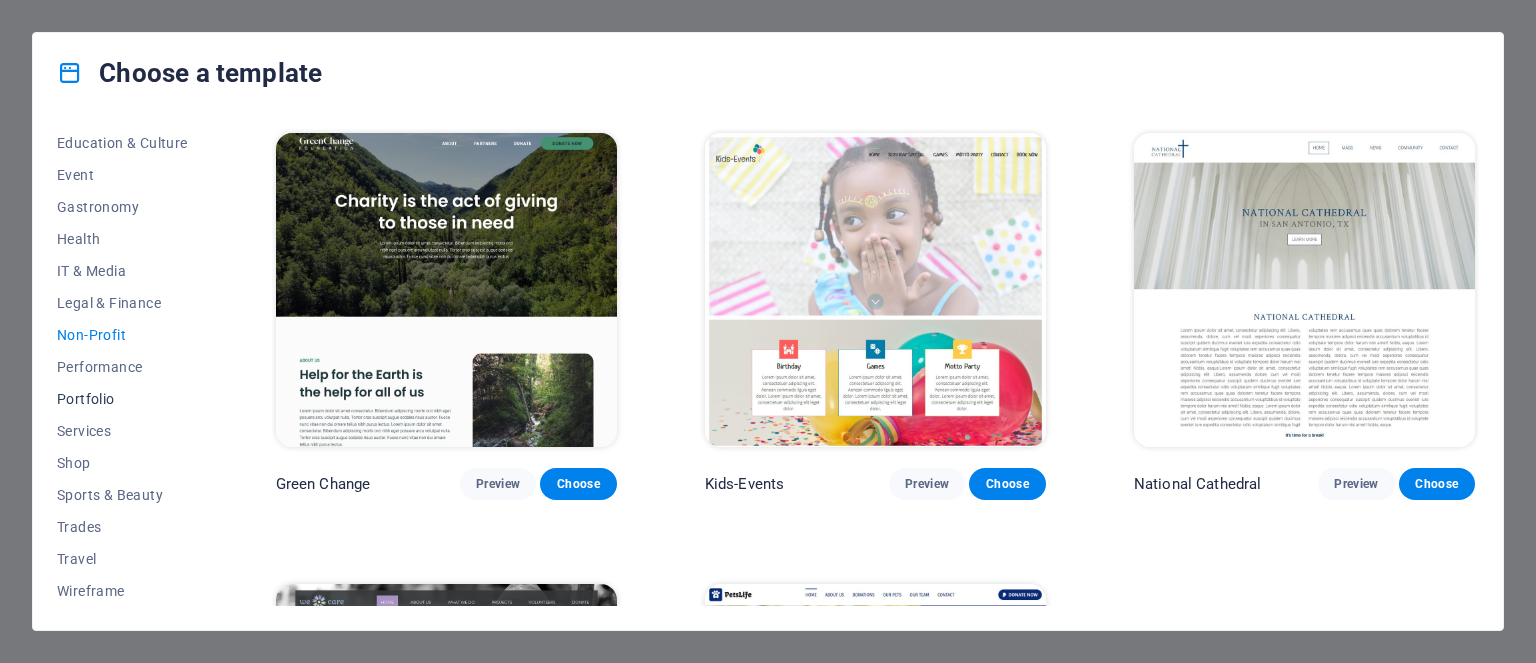 click on "Portfolio" at bounding box center [122, 399] 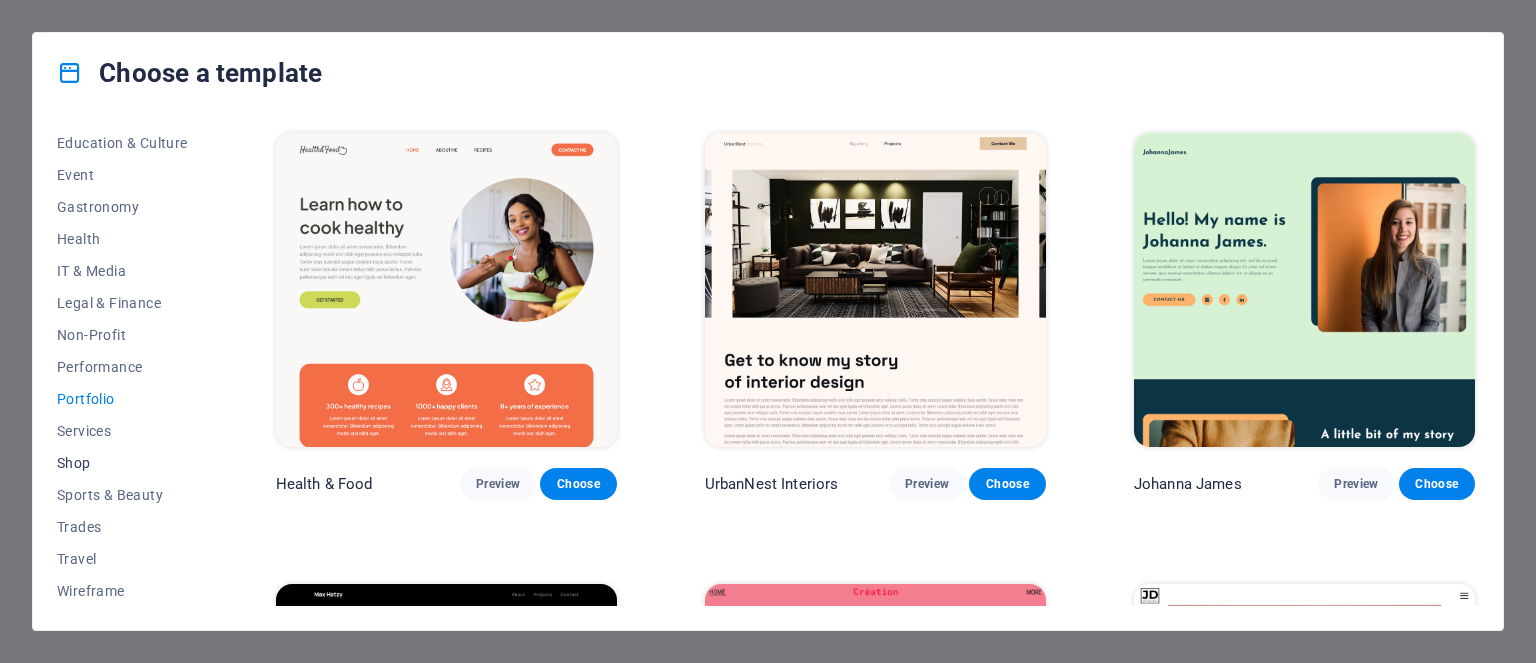 click on "Shop" at bounding box center (122, 463) 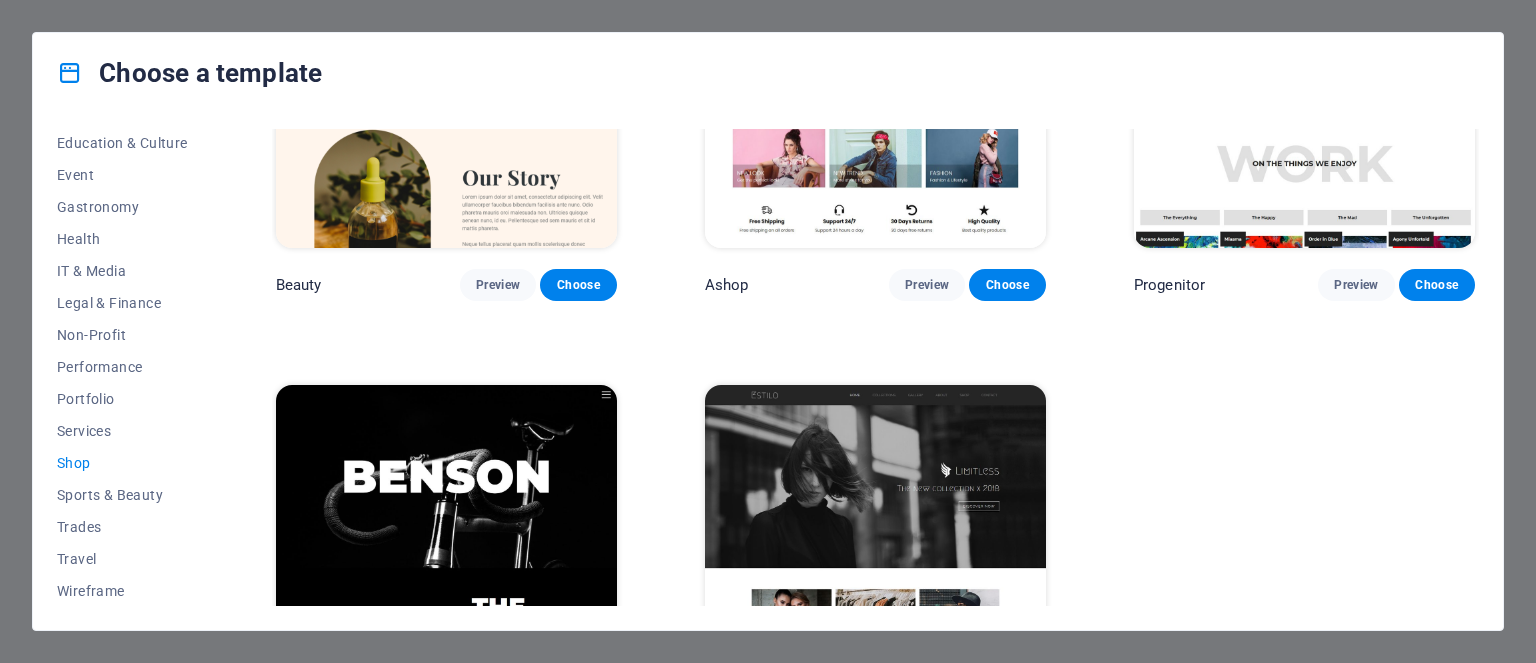 scroll, scrollTop: 1200, scrollLeft: 0, axis: vertical 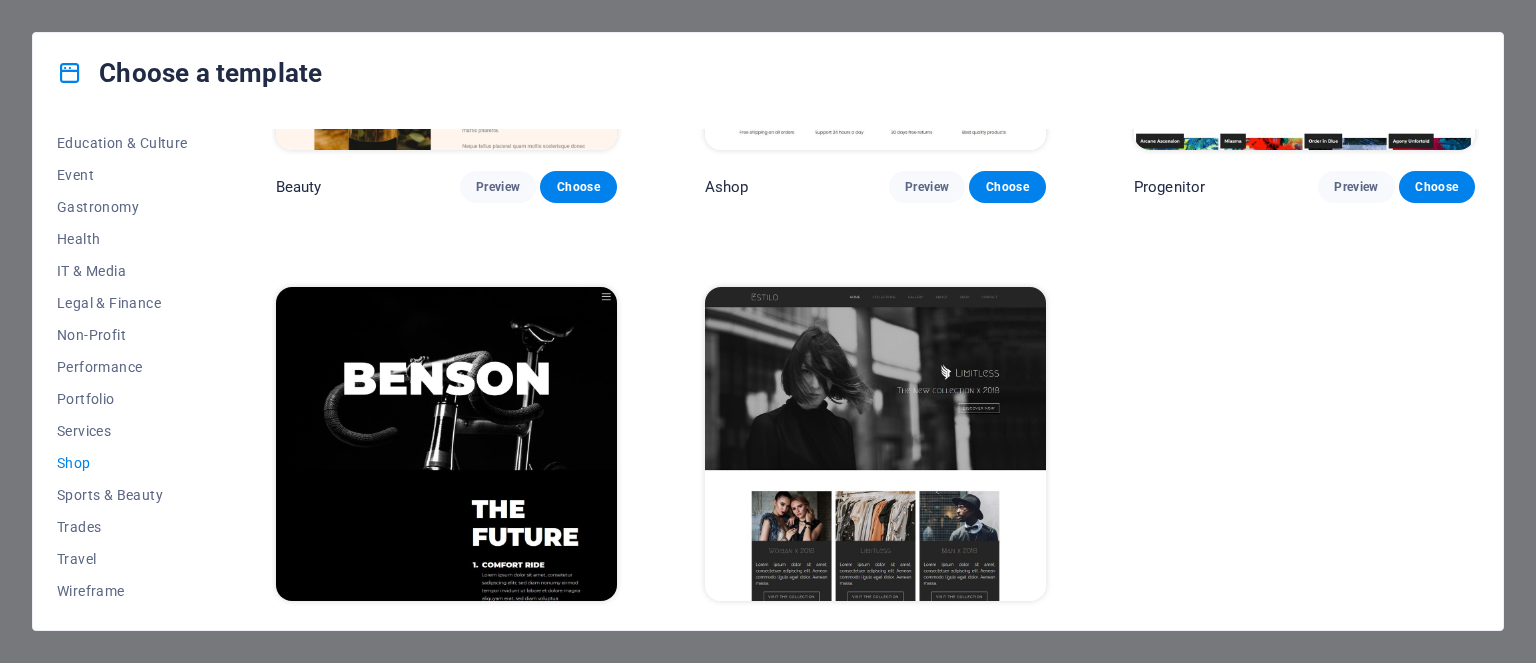 click at bounding box center (875, 444) 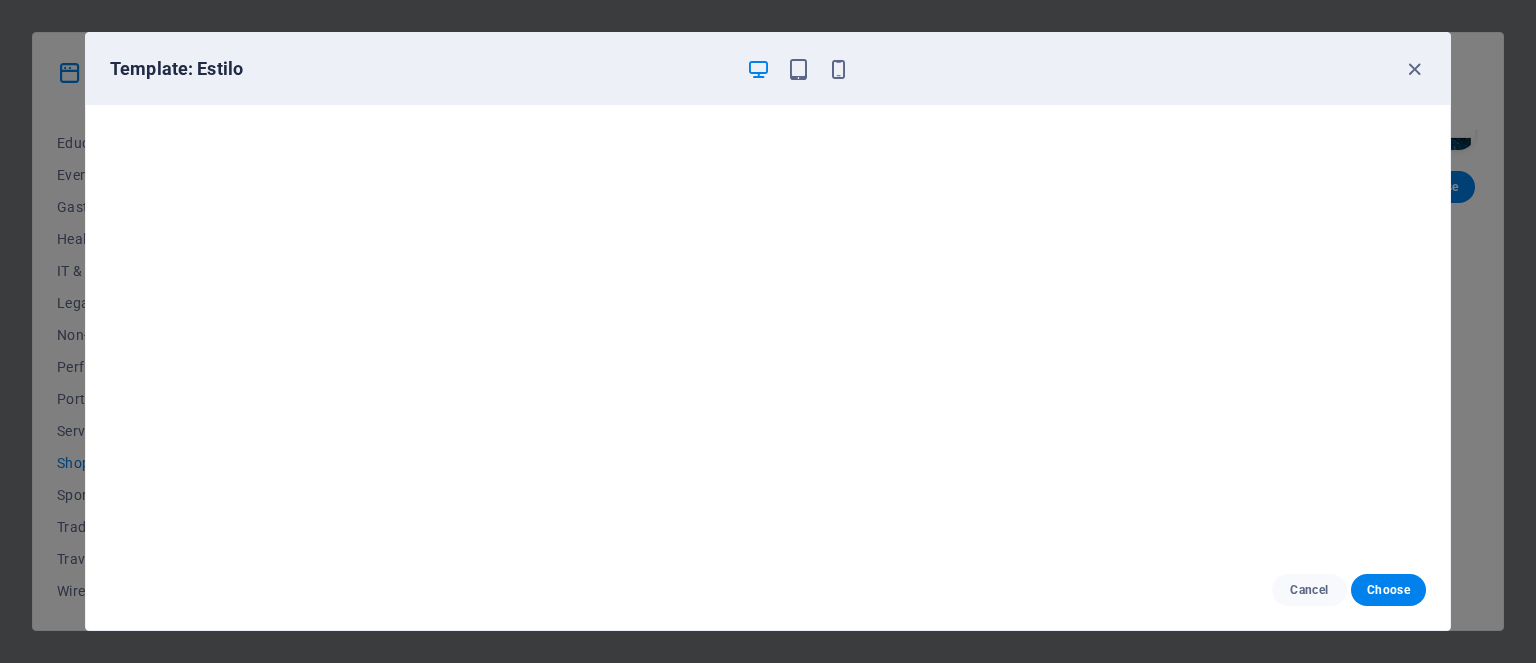 click at bounding box center [798, 69] 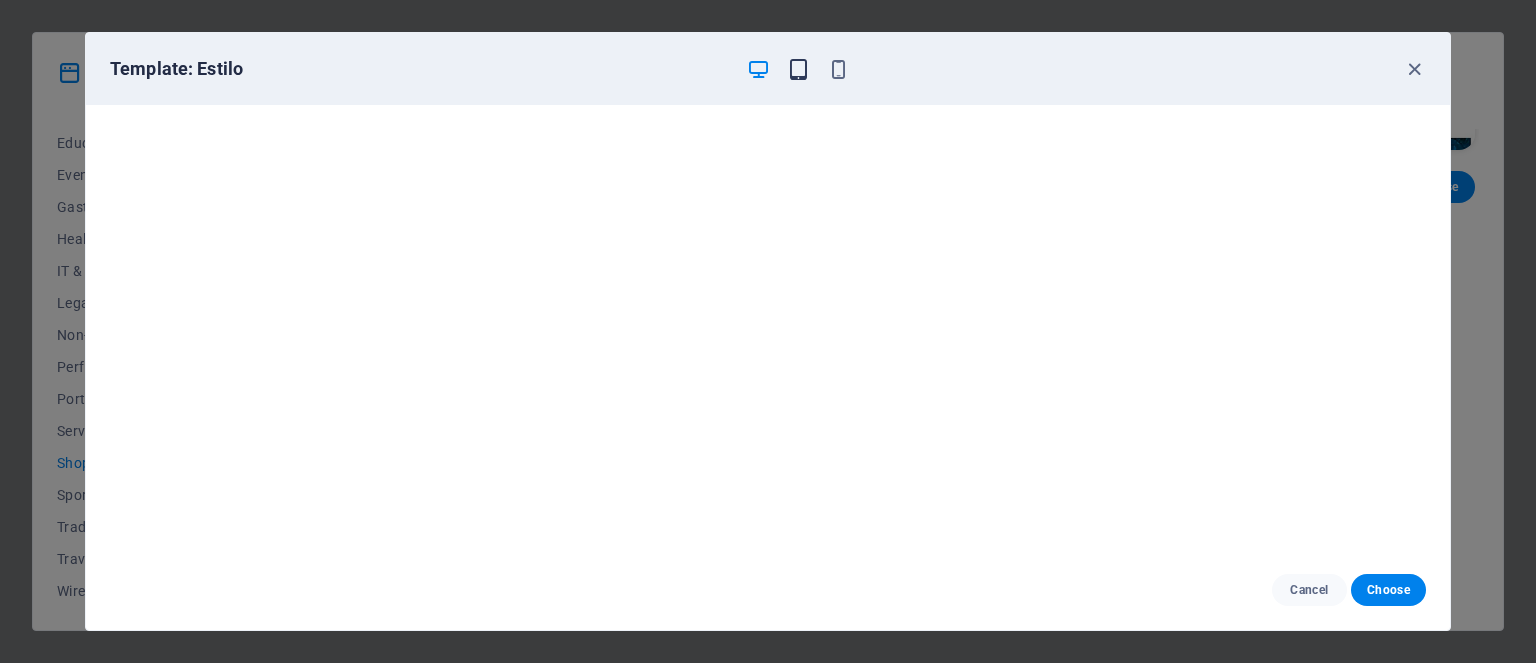 click at bounding box center [798, 69] 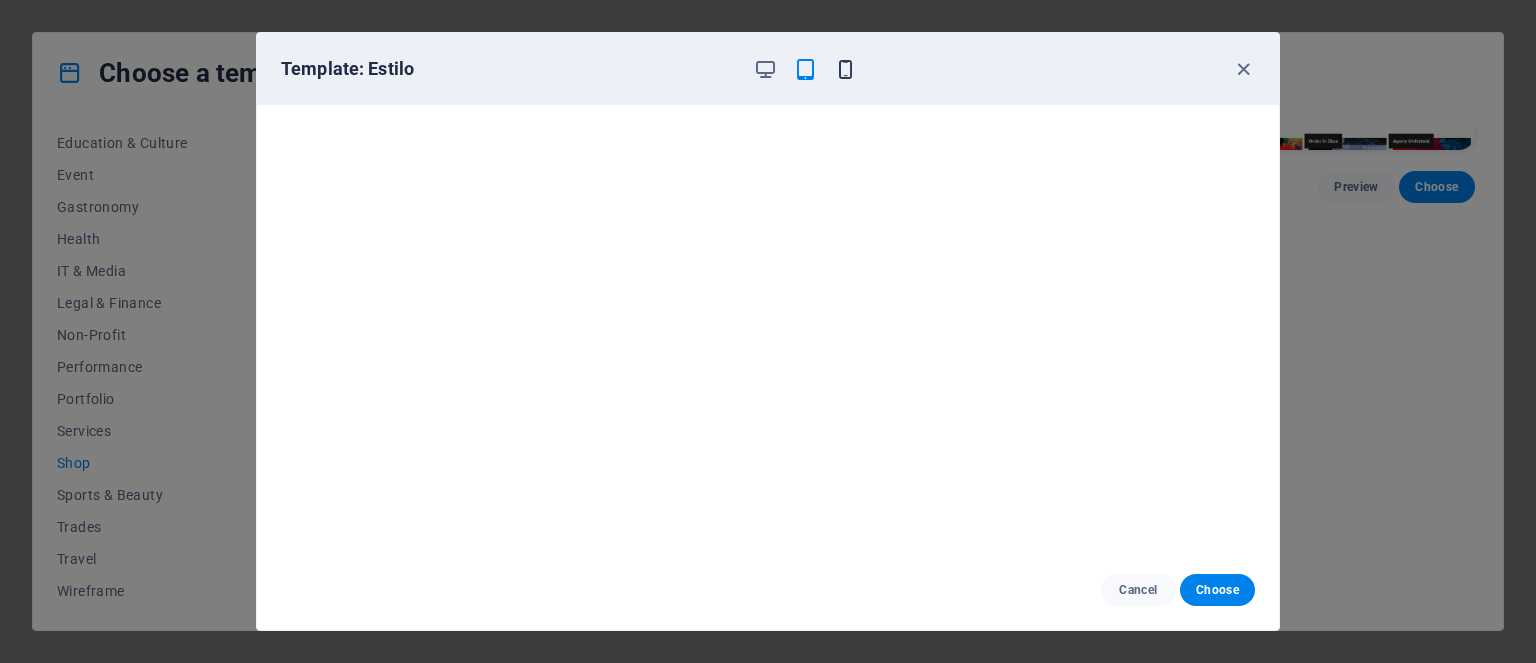 click at bounding box center [845, 69] 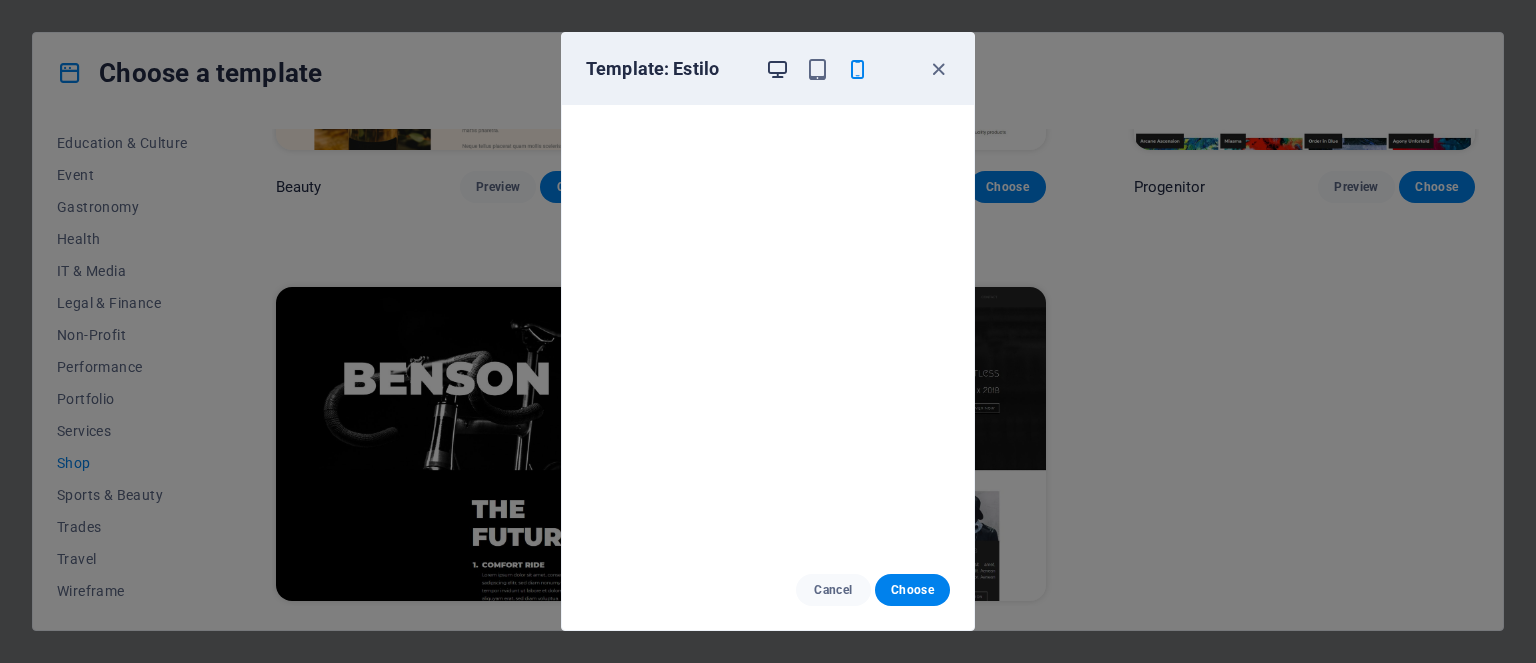 click at bounding box center [777, 69] 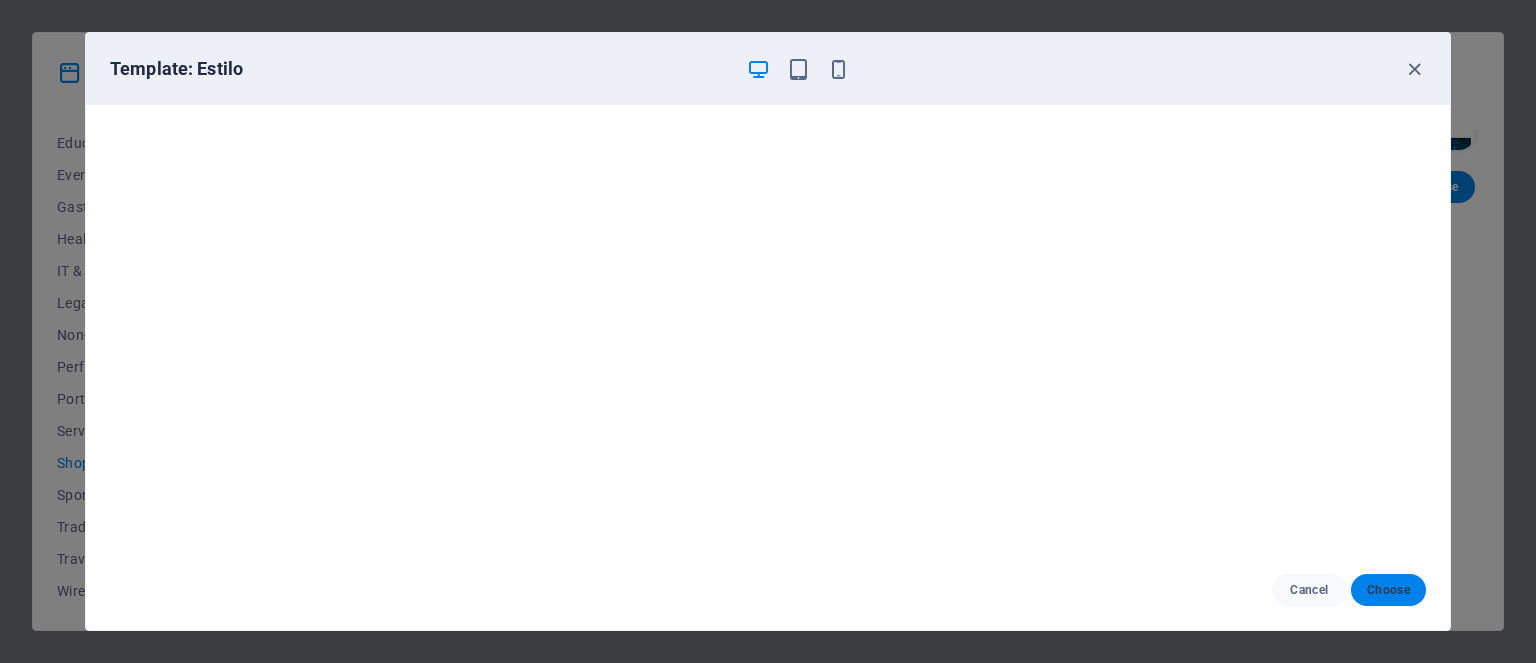 click on "Choose" at bounding box center [1388, 590] 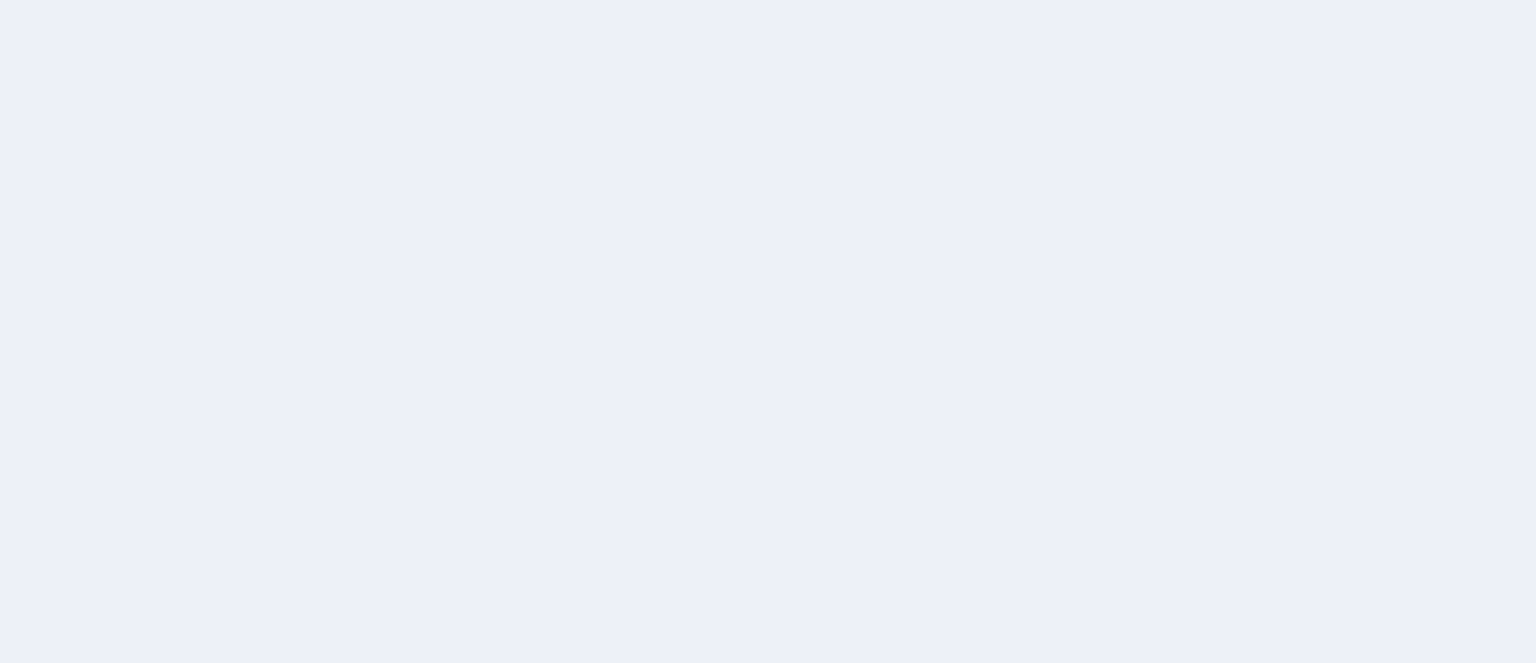 scroll, scrollTop: 0, scrollLeft: 0, axis: both 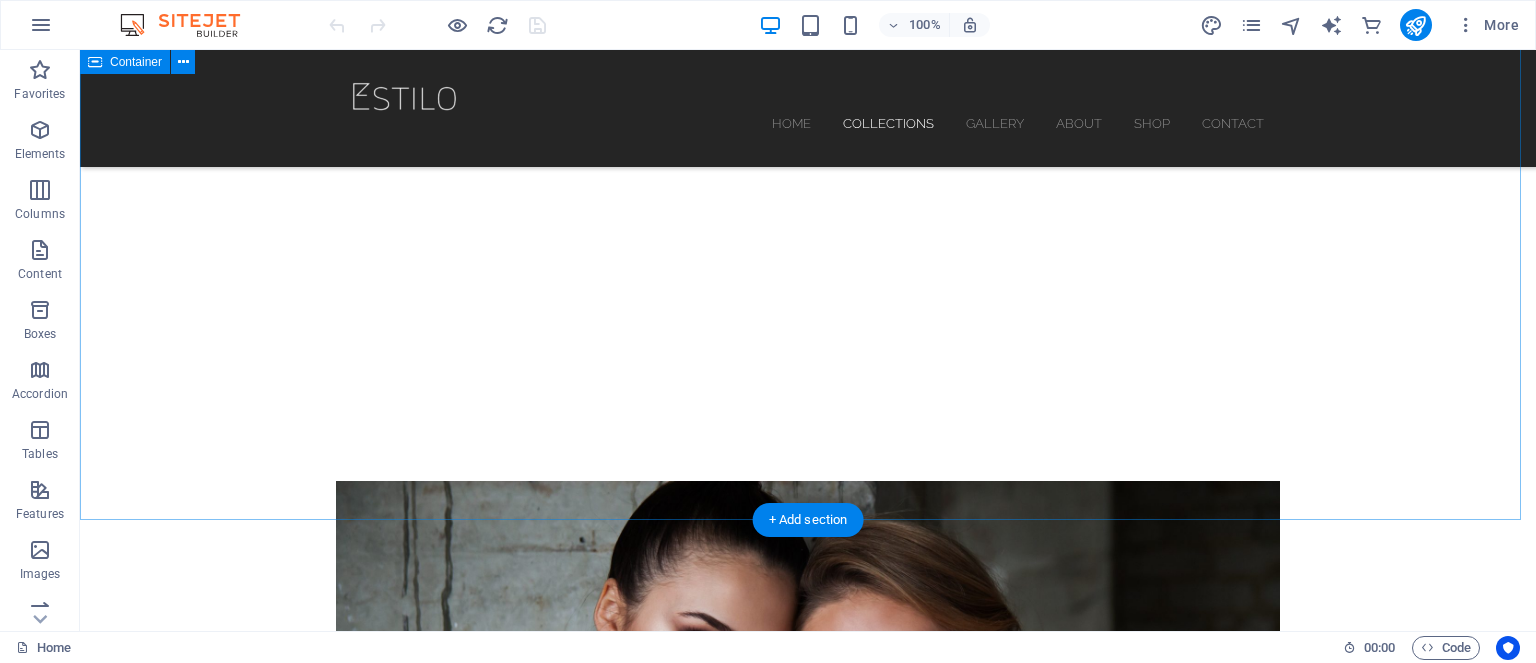 click on "Woman  x  2018 Lorem ipsum dolor sit amet, consectetuer adipiscing elit. Aenean commodo ligula eget dolor. Aenean massa.  Visit the Collection Limitless Lorem ipsum dolor sit amet, consectetuer adipiscing elit. Aenean commodo ligula eget dolor. Aenean massa.  Visit the Collection Man  x  2018 Lorem ipsum dolor sit amet, consectetuer adipiscing elit. Aenean commodo ligula eget dolor. Aenean massa.  Visit the Collection" at bounding box center [808, 1684] 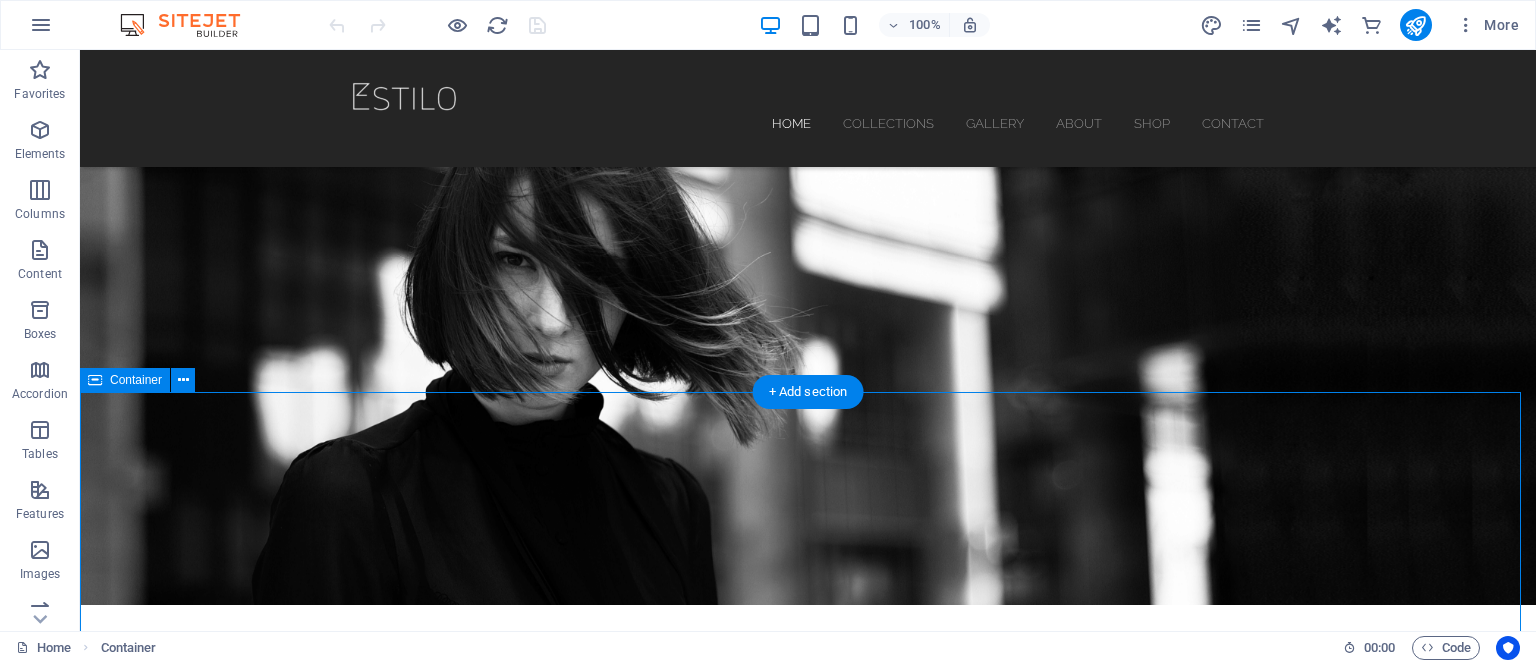 scroll, scrollTop: 0, scrollLeft: 0, axis: both 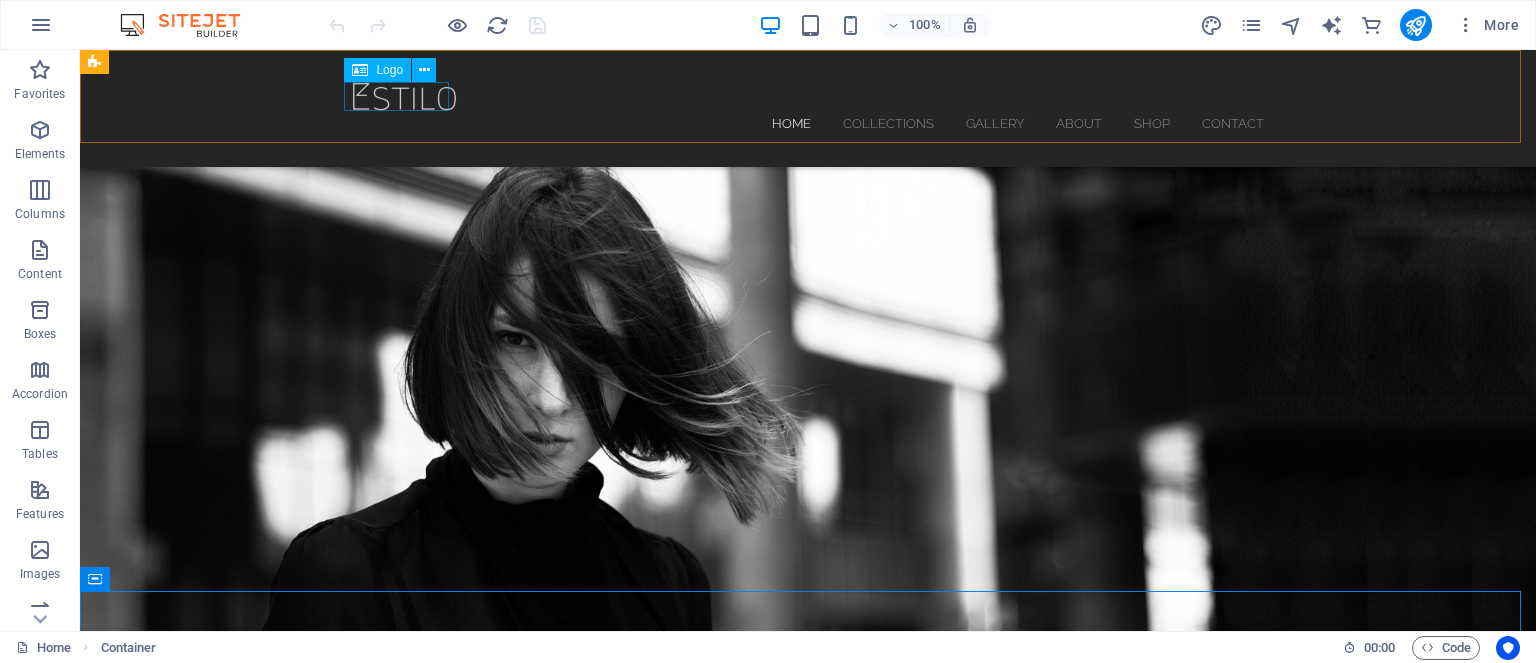 click at bounding box center [808, 96] 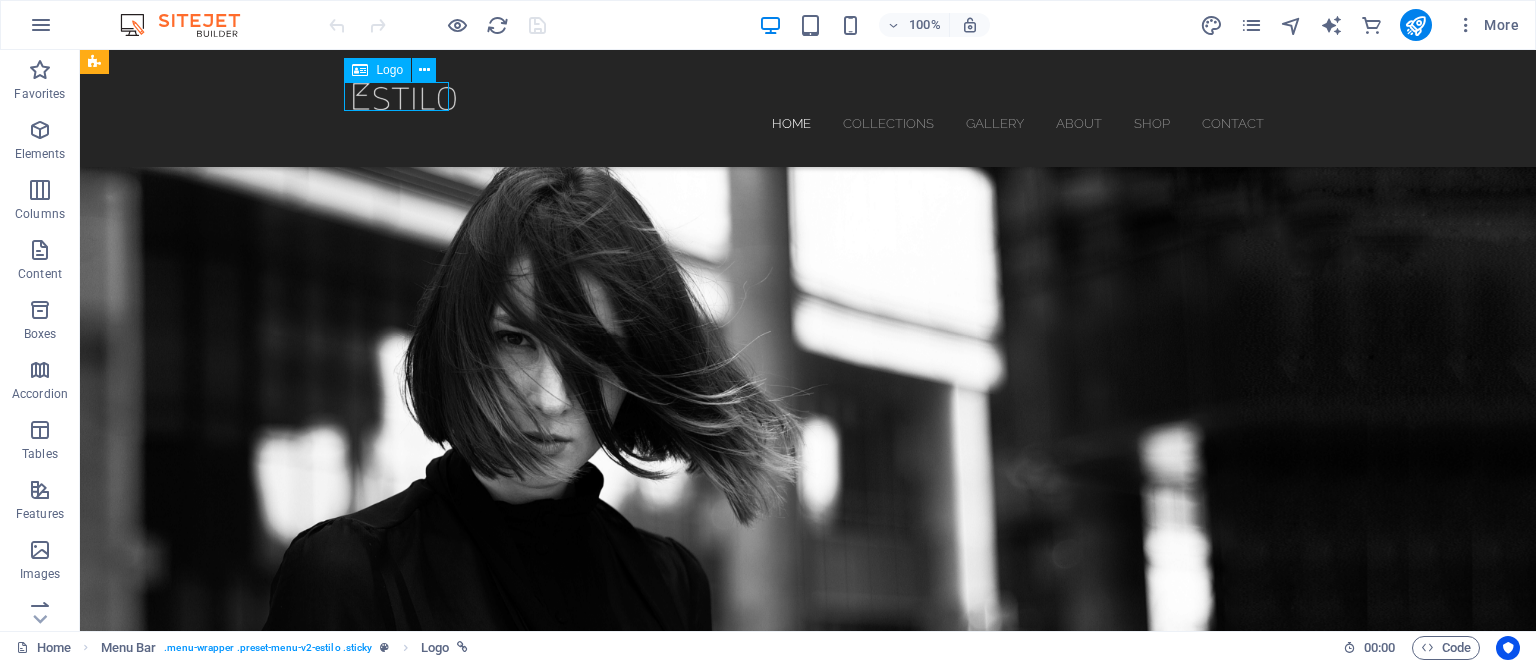 drag, startPoint x: 421, startPoint y: 97, endPoint x: 364, endPoint y: 97, distance: 57 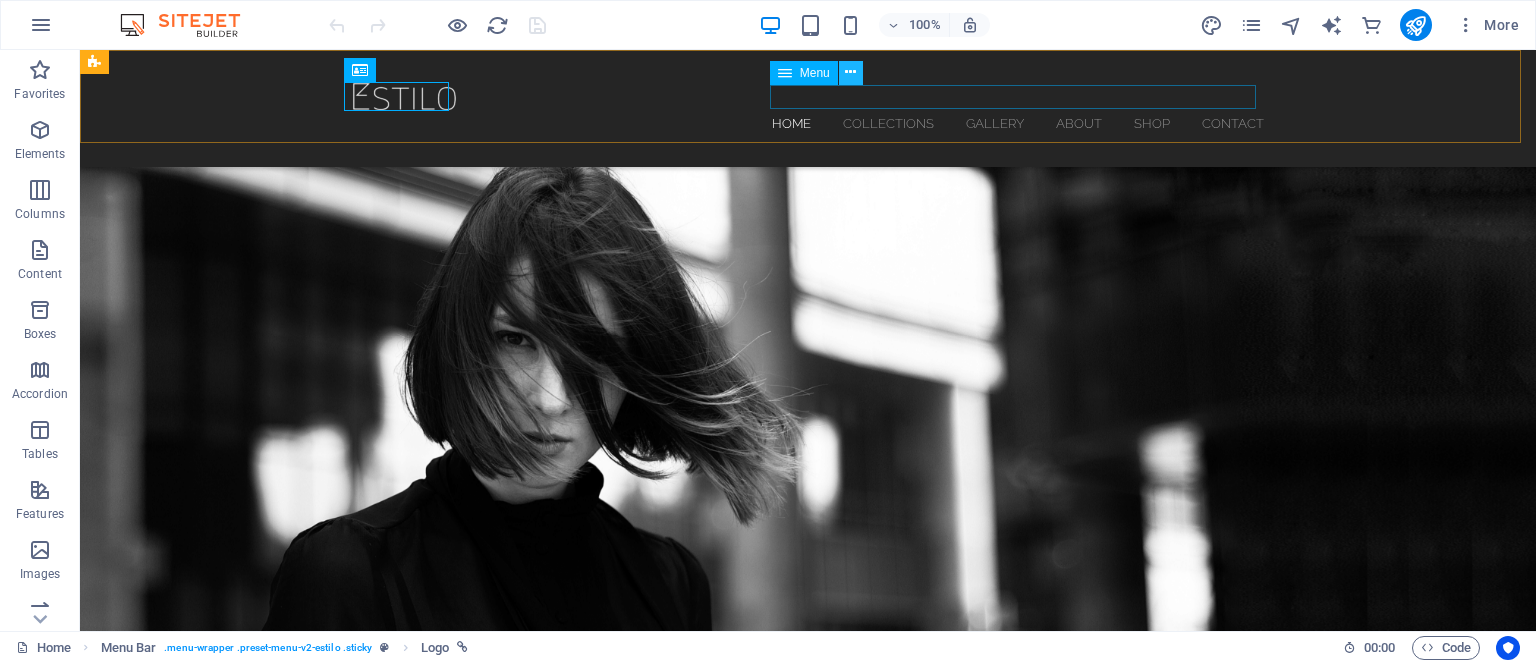 click at bounding box center (850, 72) 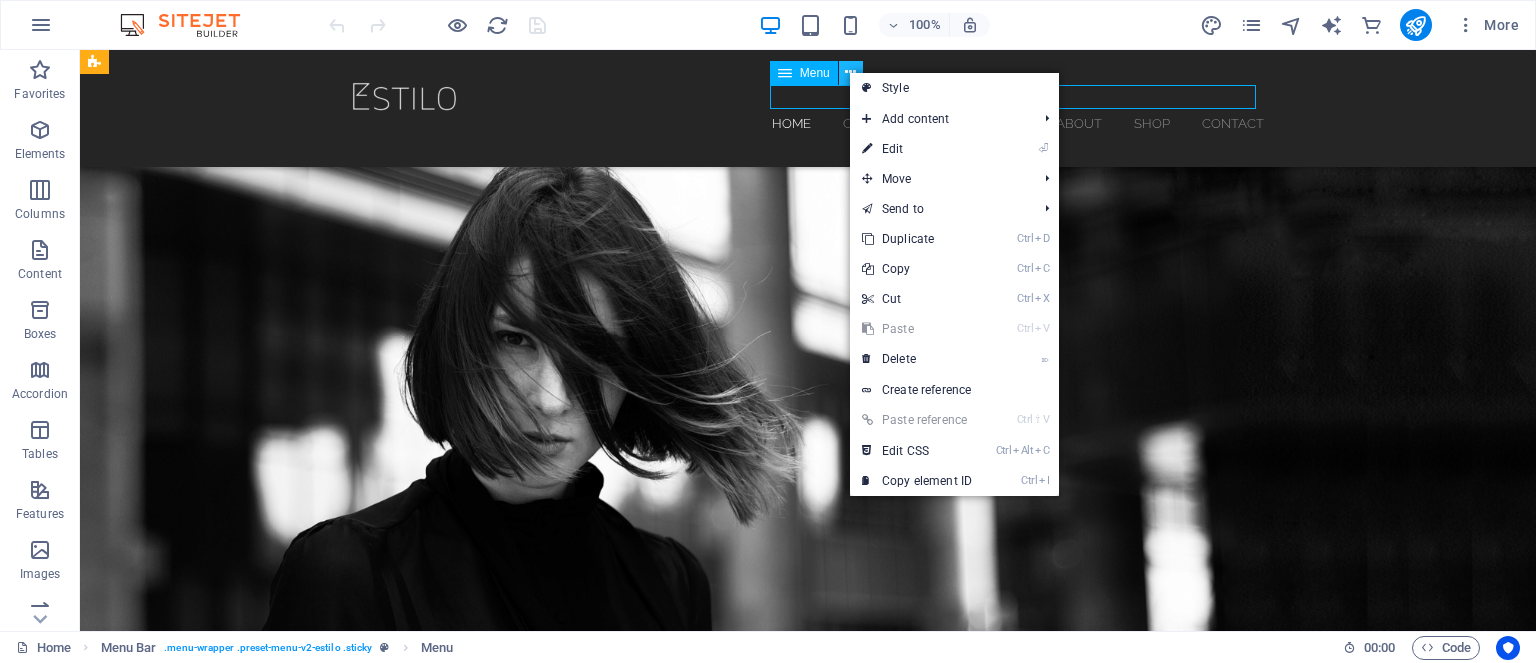 click at bounding box center (850, 72) 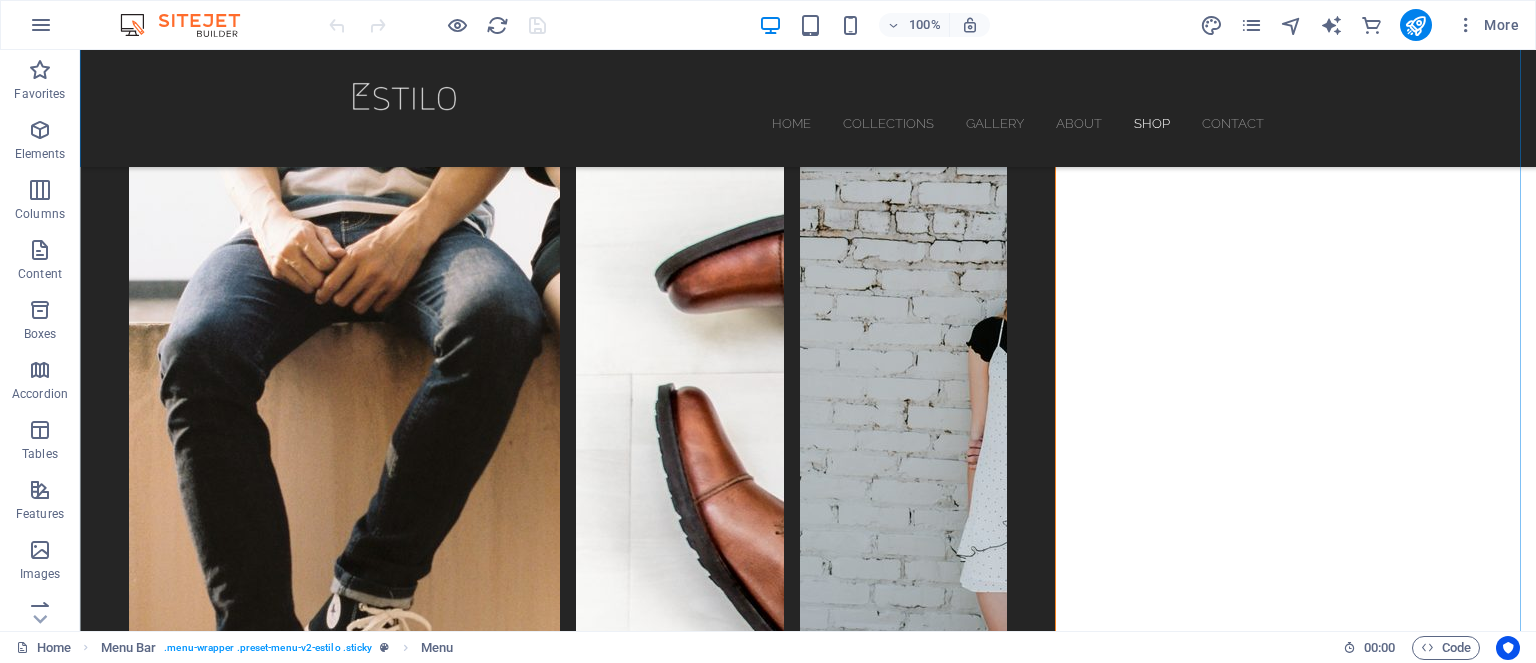 scroll, scrollTop: 6064, scrollLeft: 0, axis: vertical 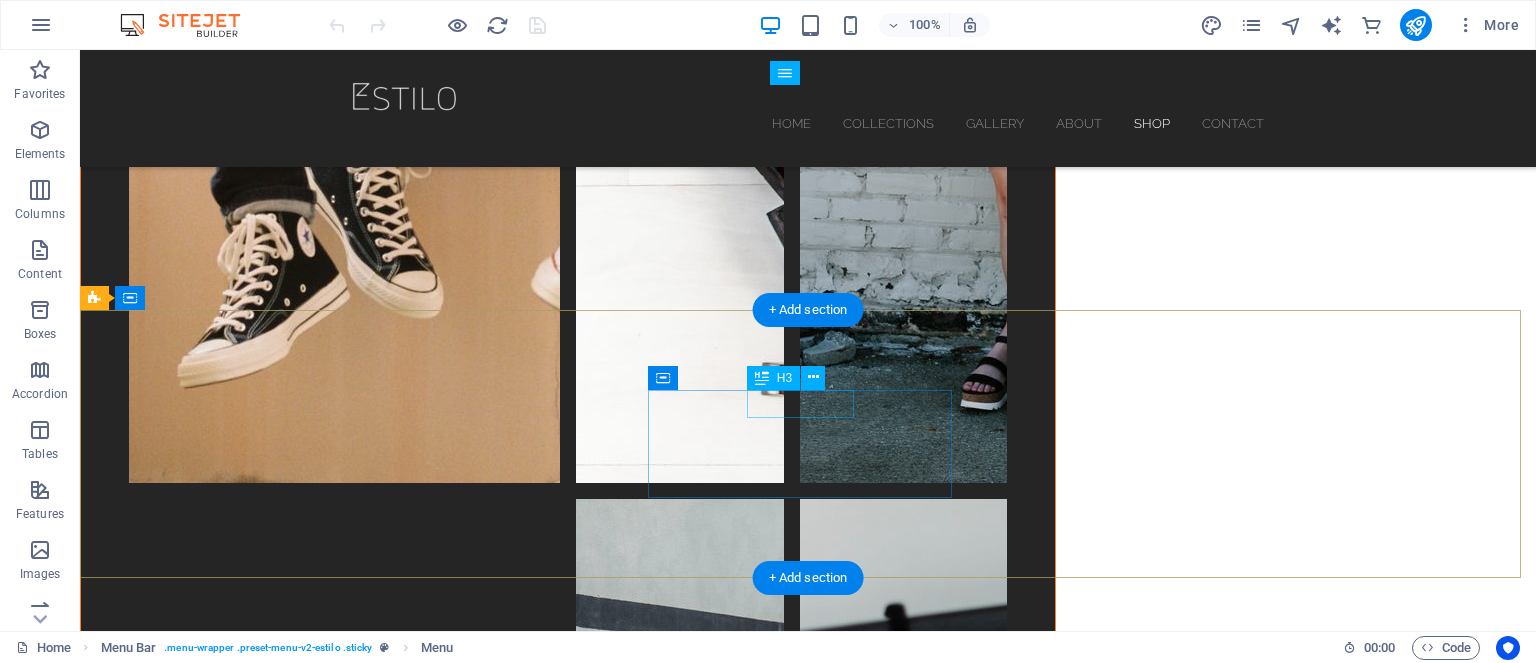 click on "Contact" at bounding box center [568, 7020] 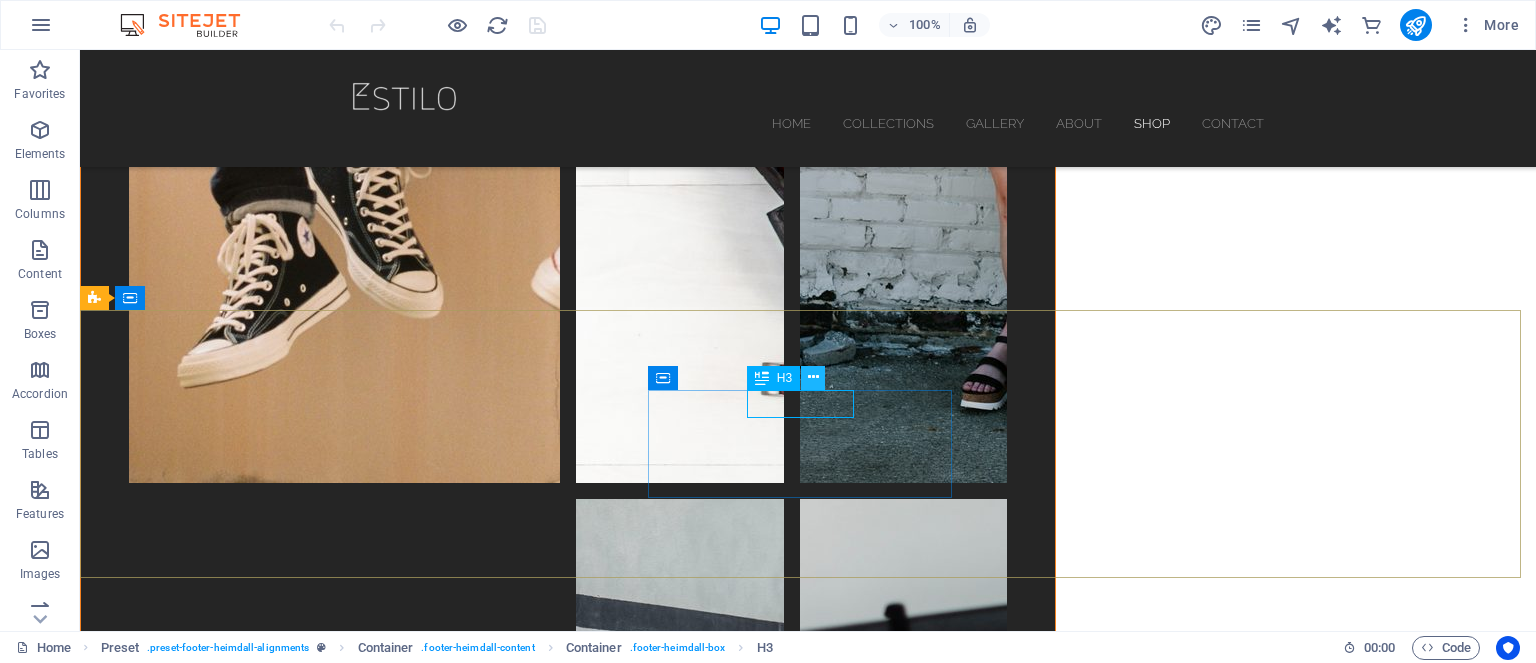 click at bounding box center (813, 377) 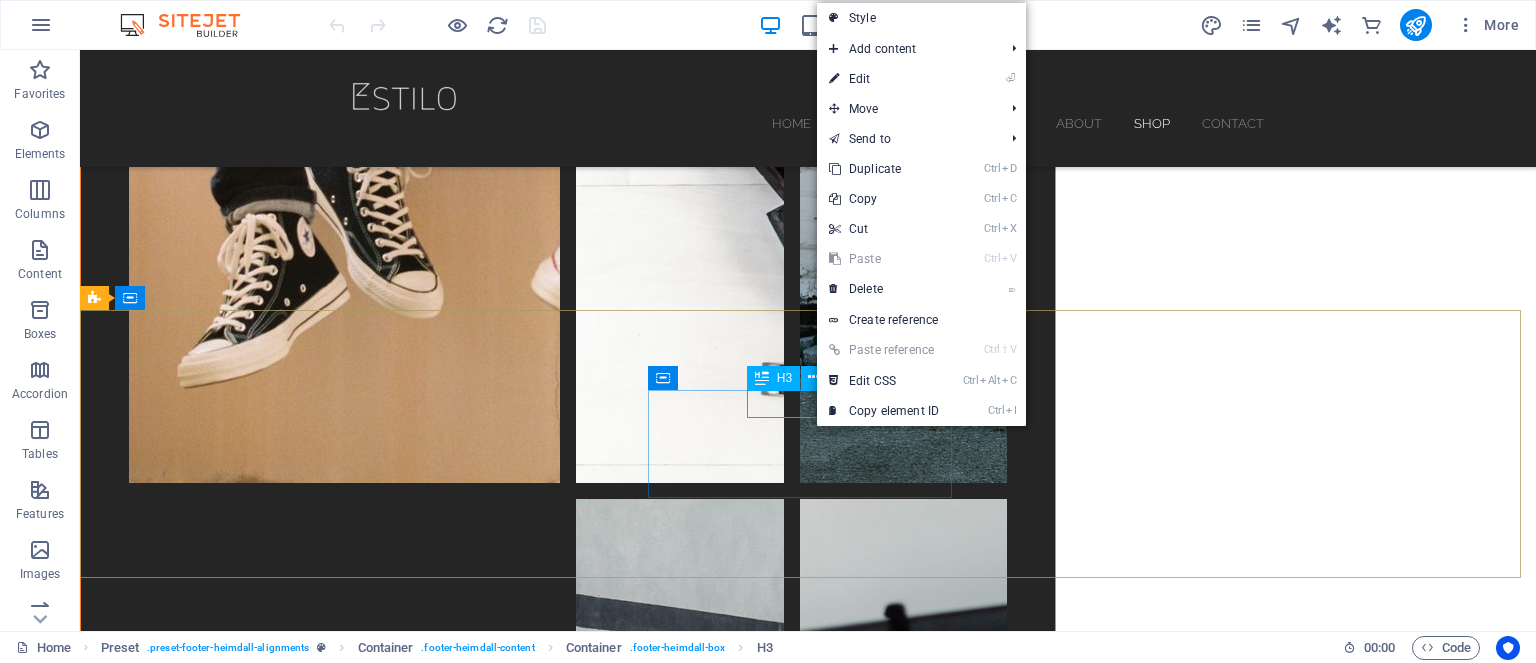 click at bounding box center (762, 378) 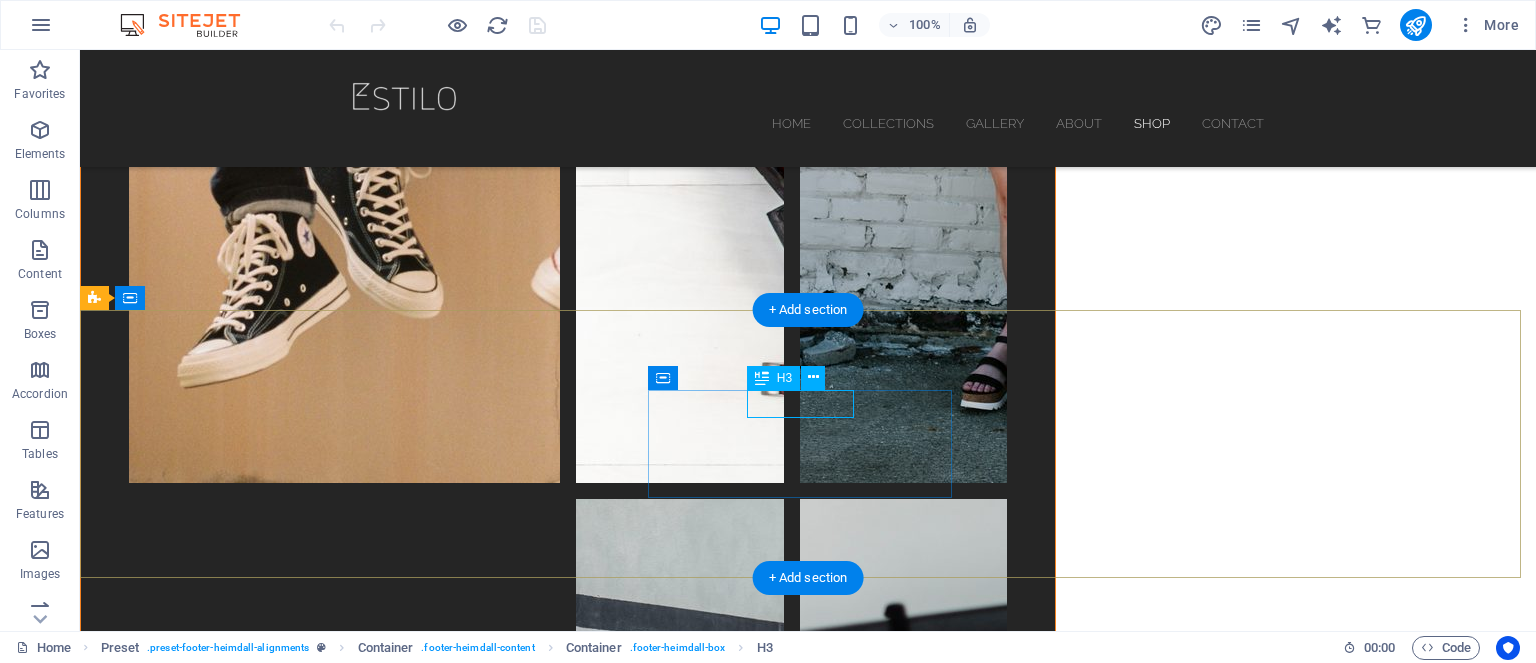click on "Contact" at bounding box center (568, 7020) 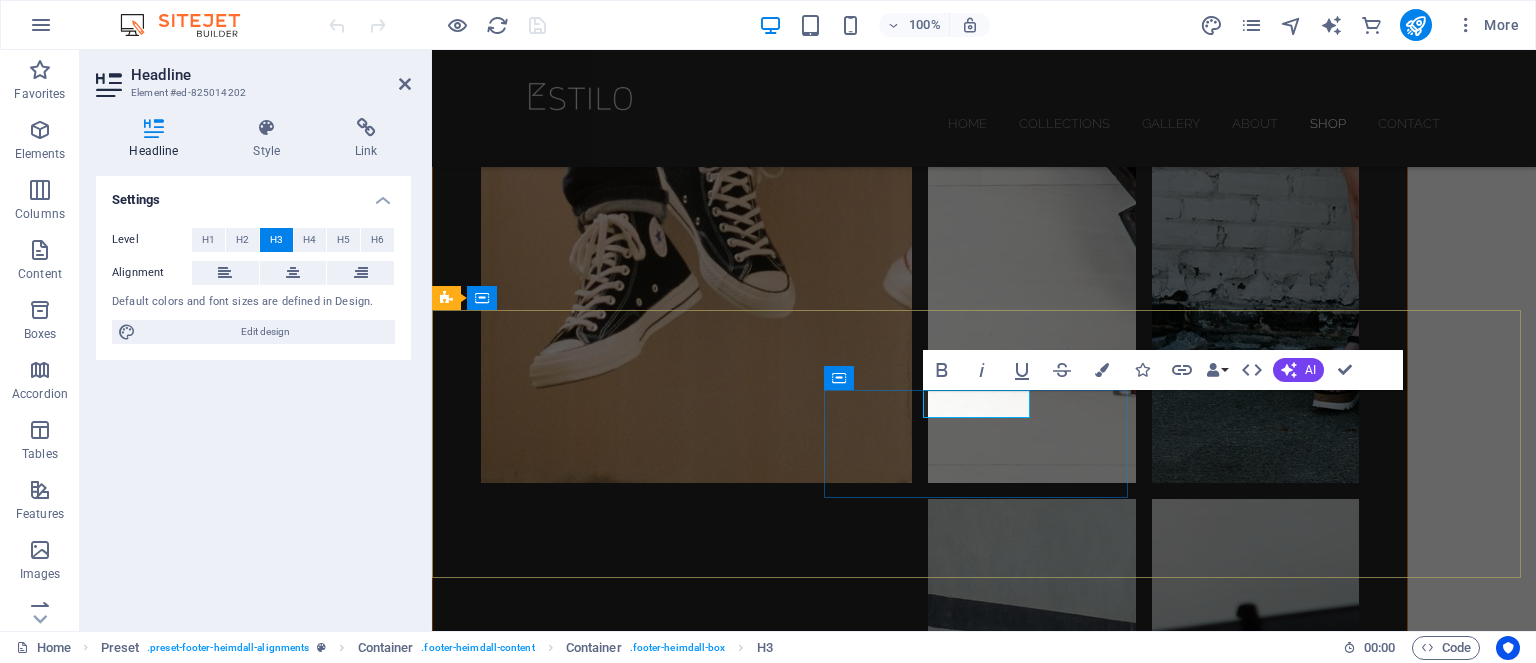 click on "Contact" at bounding box center (920, 7020) 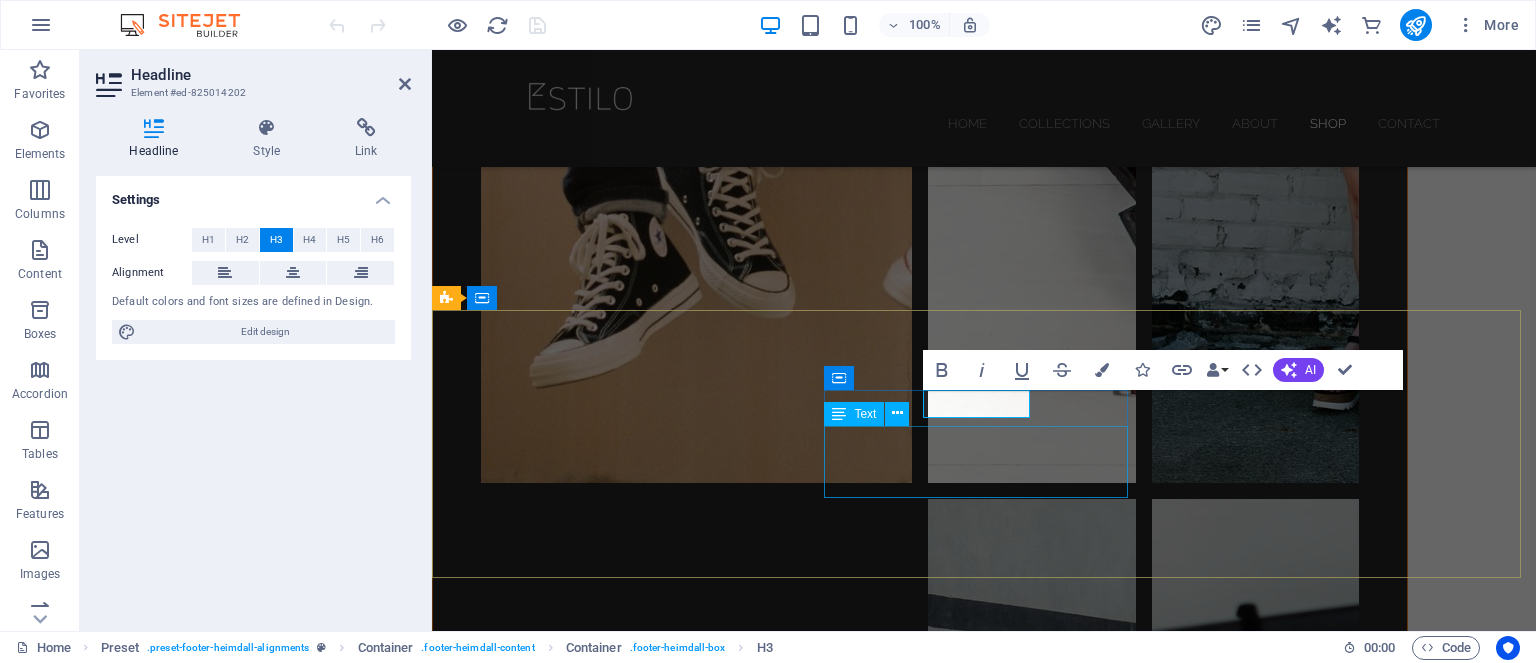 click on "Get in touch! +1-12345-67890 78486893fa54aa6562a97d9ad119fc@cpanel.local" at bounding box center [920, 7078] 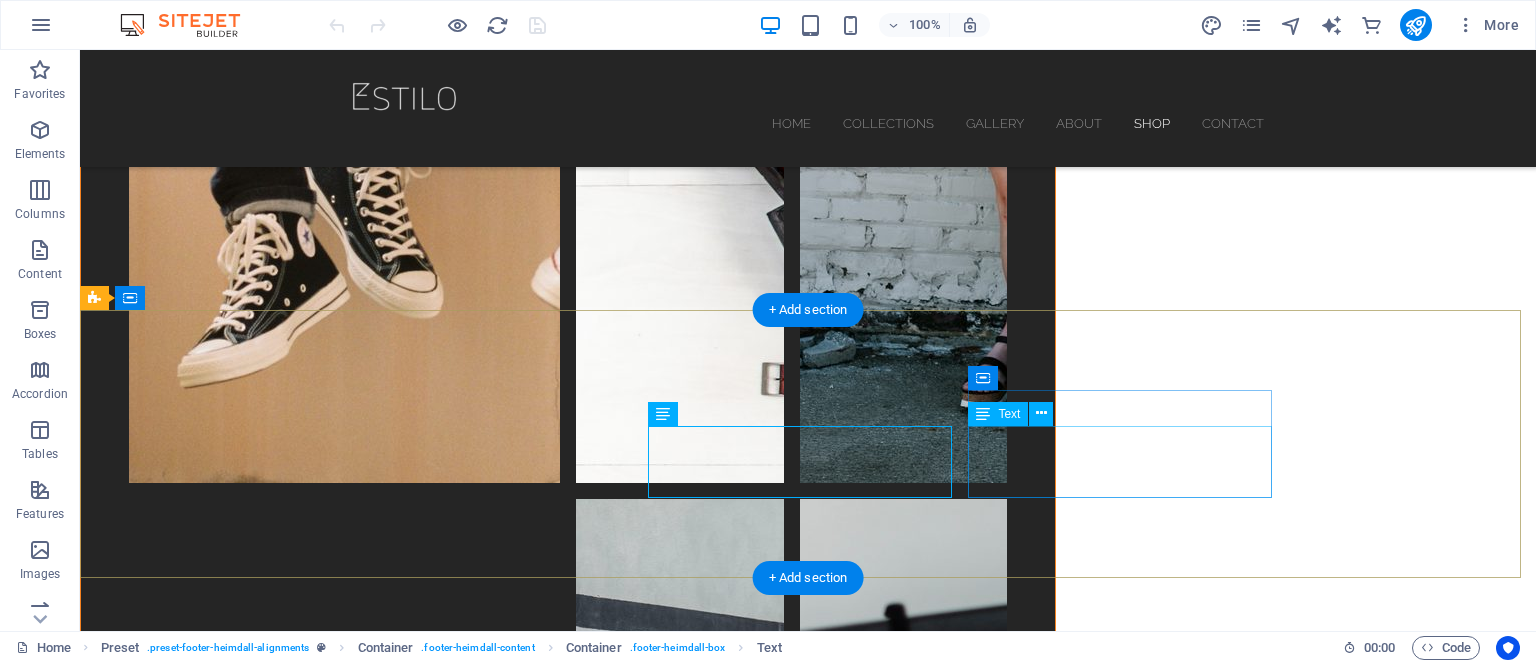 click on "Shop now Legal Notice Privacy" at bounding box center [568, 7194] 